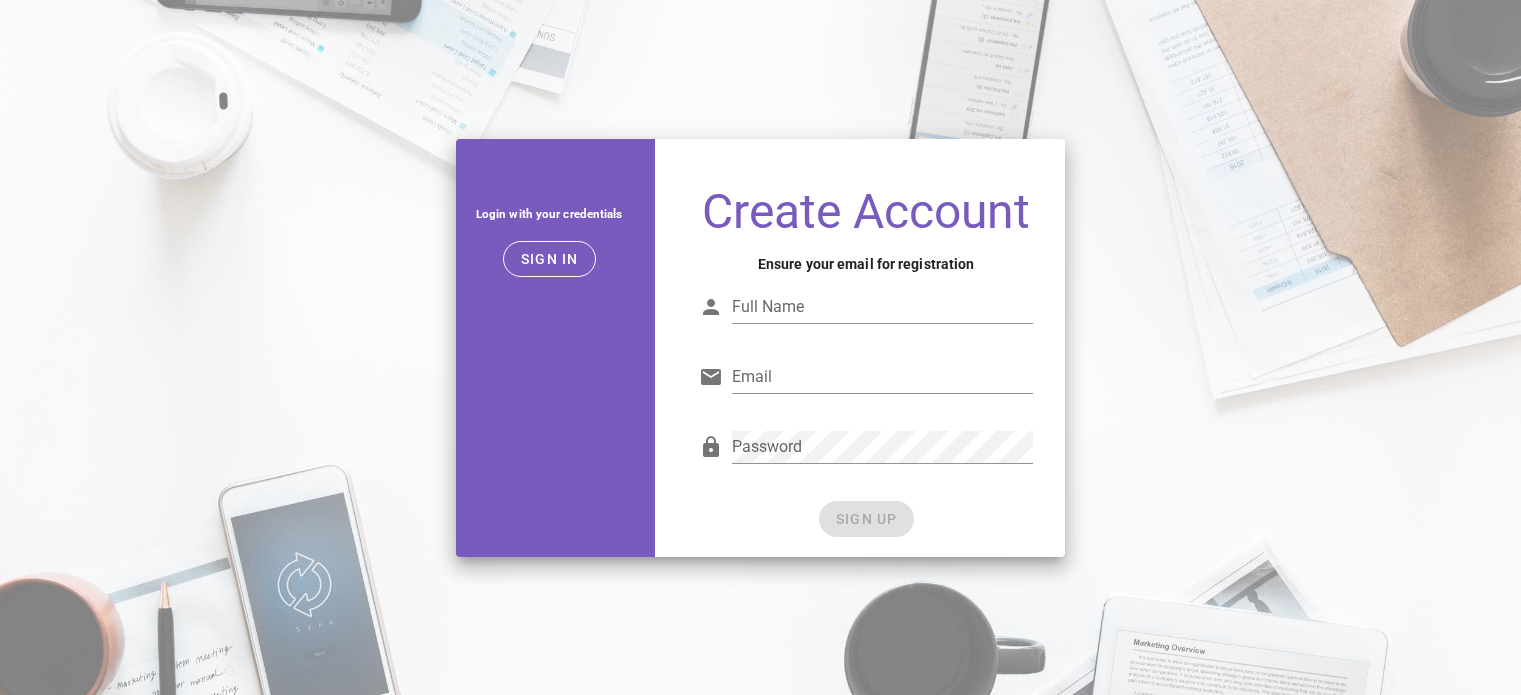 scroll, scrollTop: 0, scrollLeft: 0, axis: both 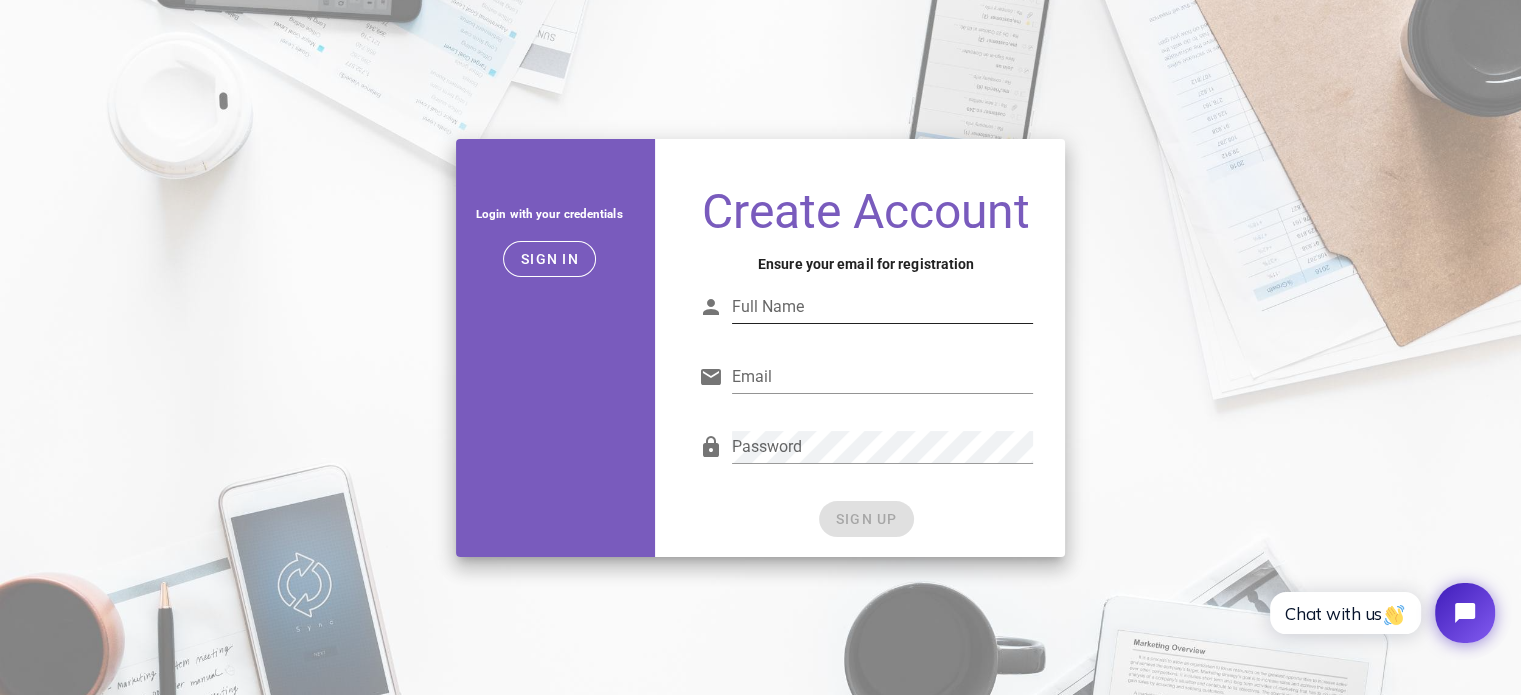 click on "Full Name" at bounding box center (883, 307) 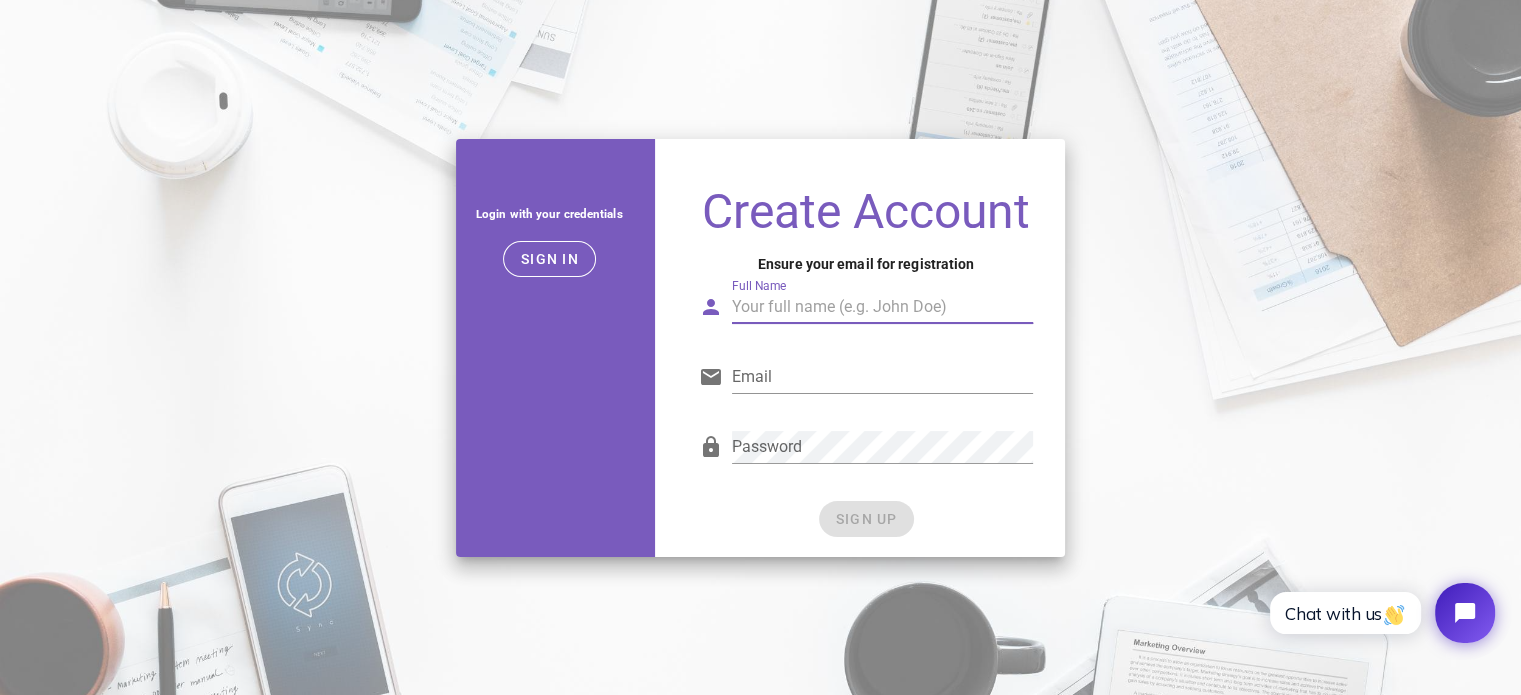 click on "Full Name" at bounding box center (883, 307) 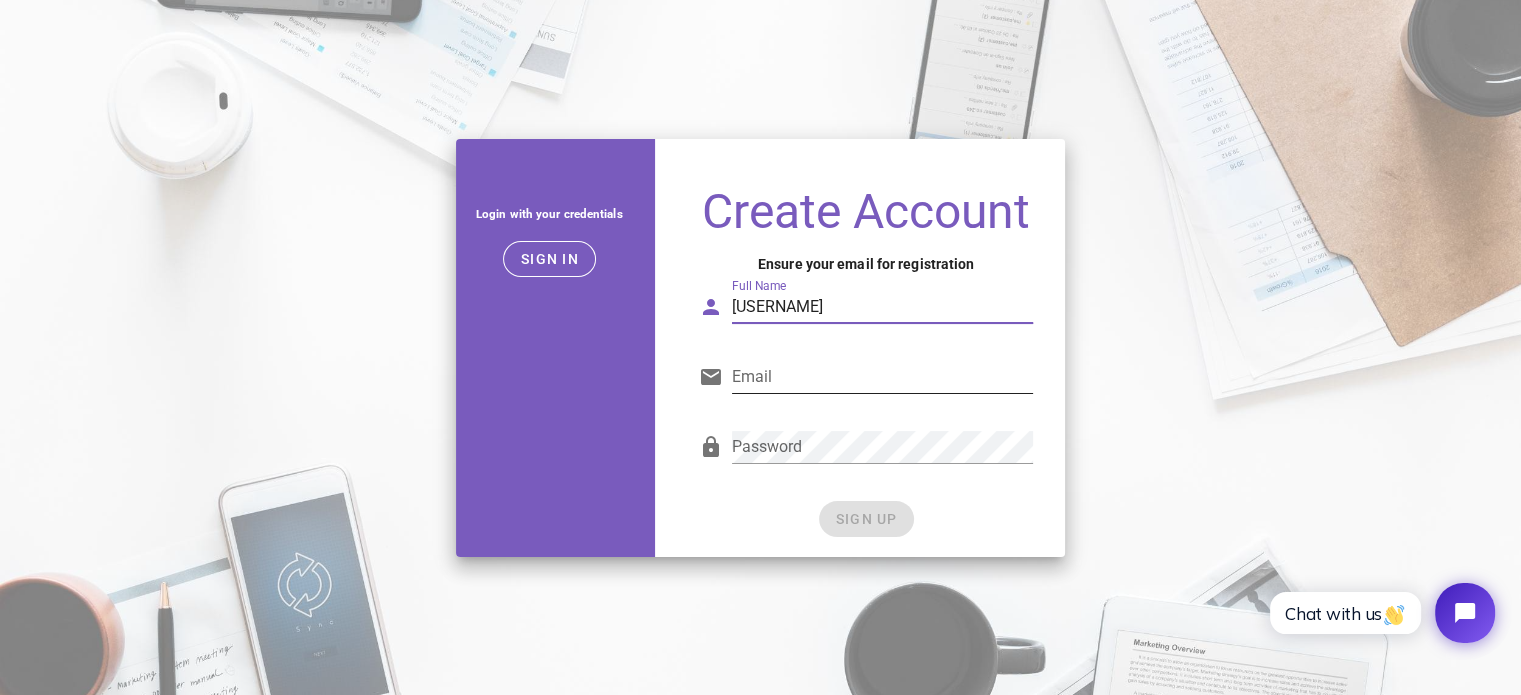 type on "buitaoxd" 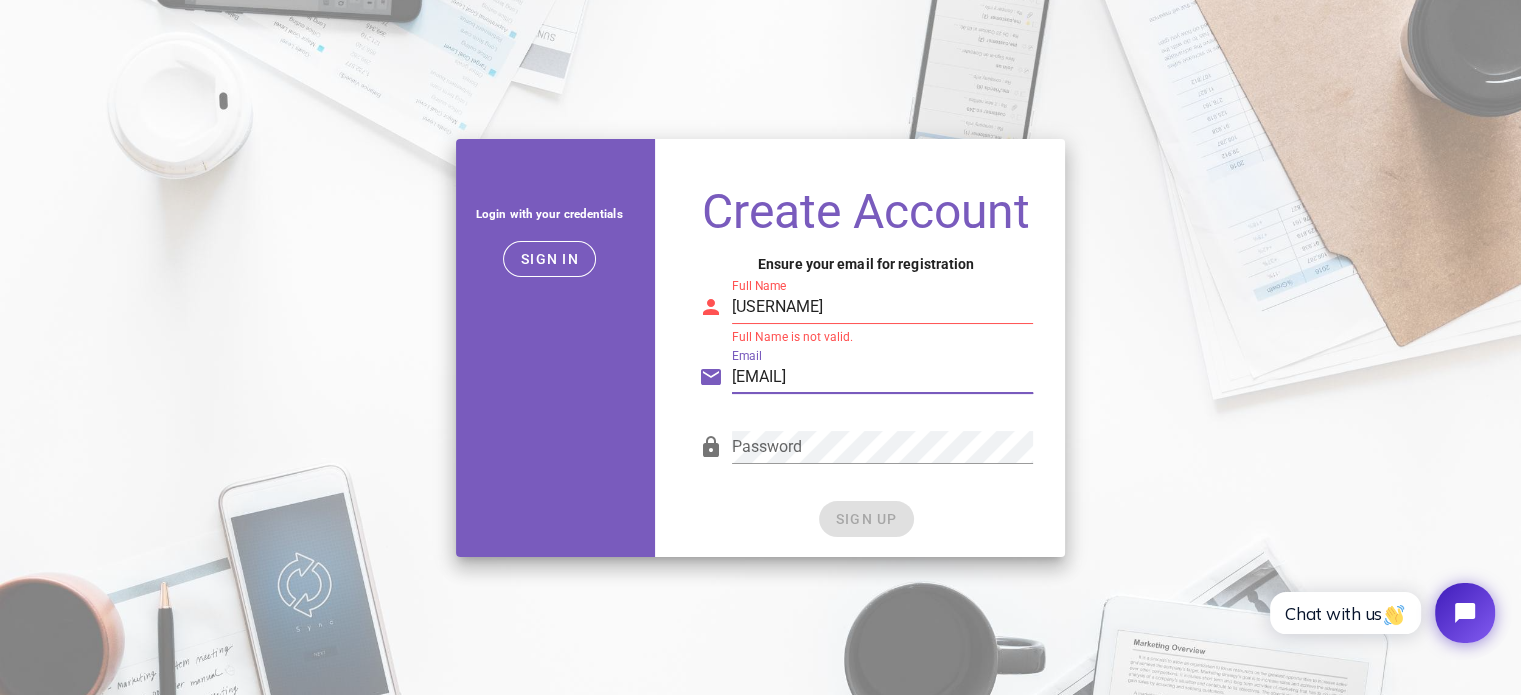 click on "buitaoxd1@gmail.com" at bounding box center (883, 377) 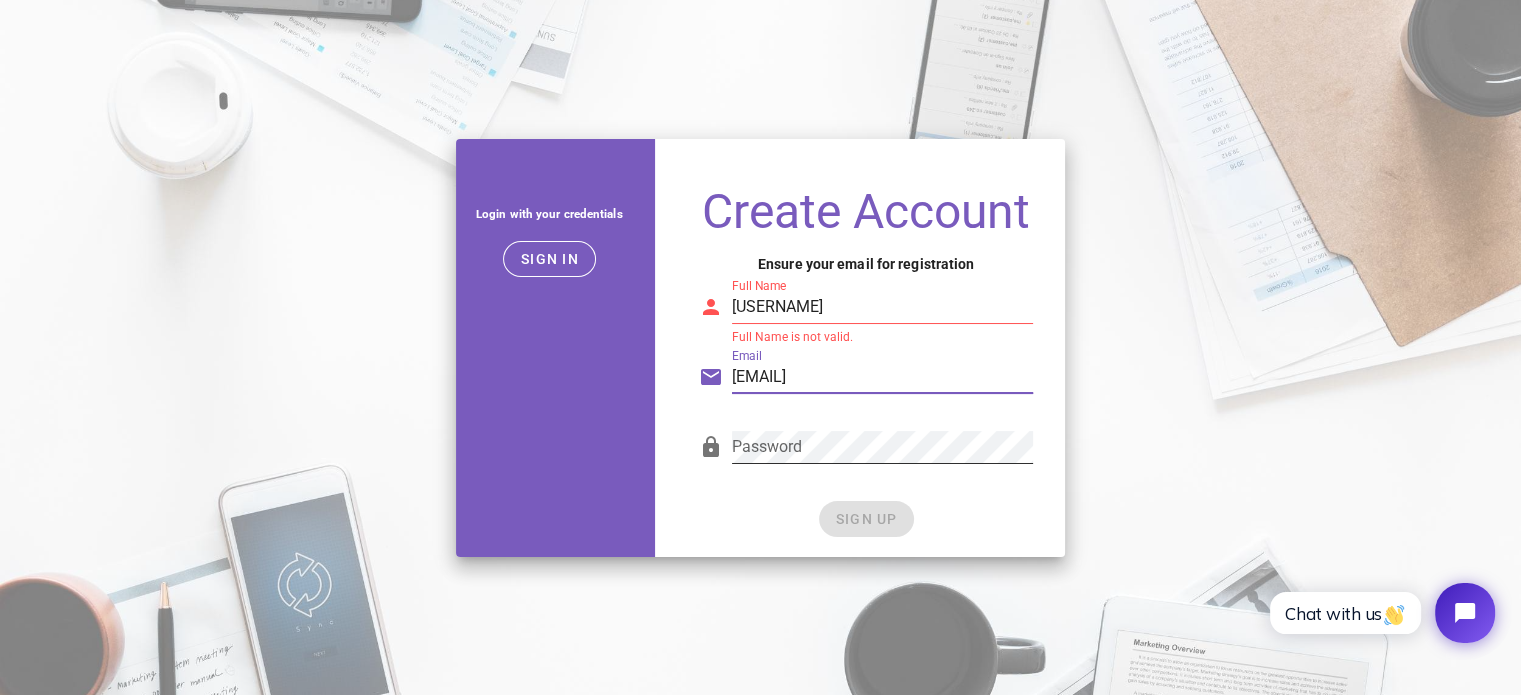 type on "[USERNAME]@[DOMAIN].com" 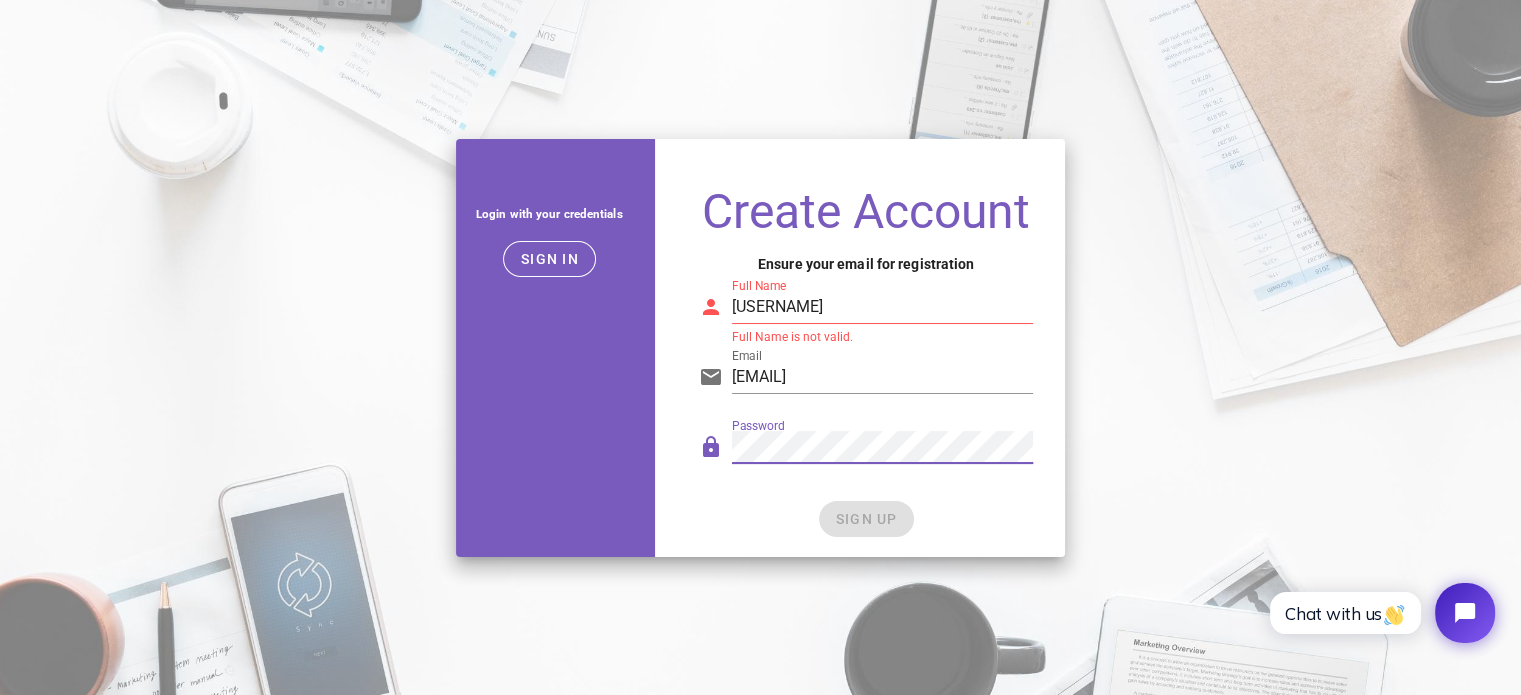 click on "Password" at bounding box center (883, 447) 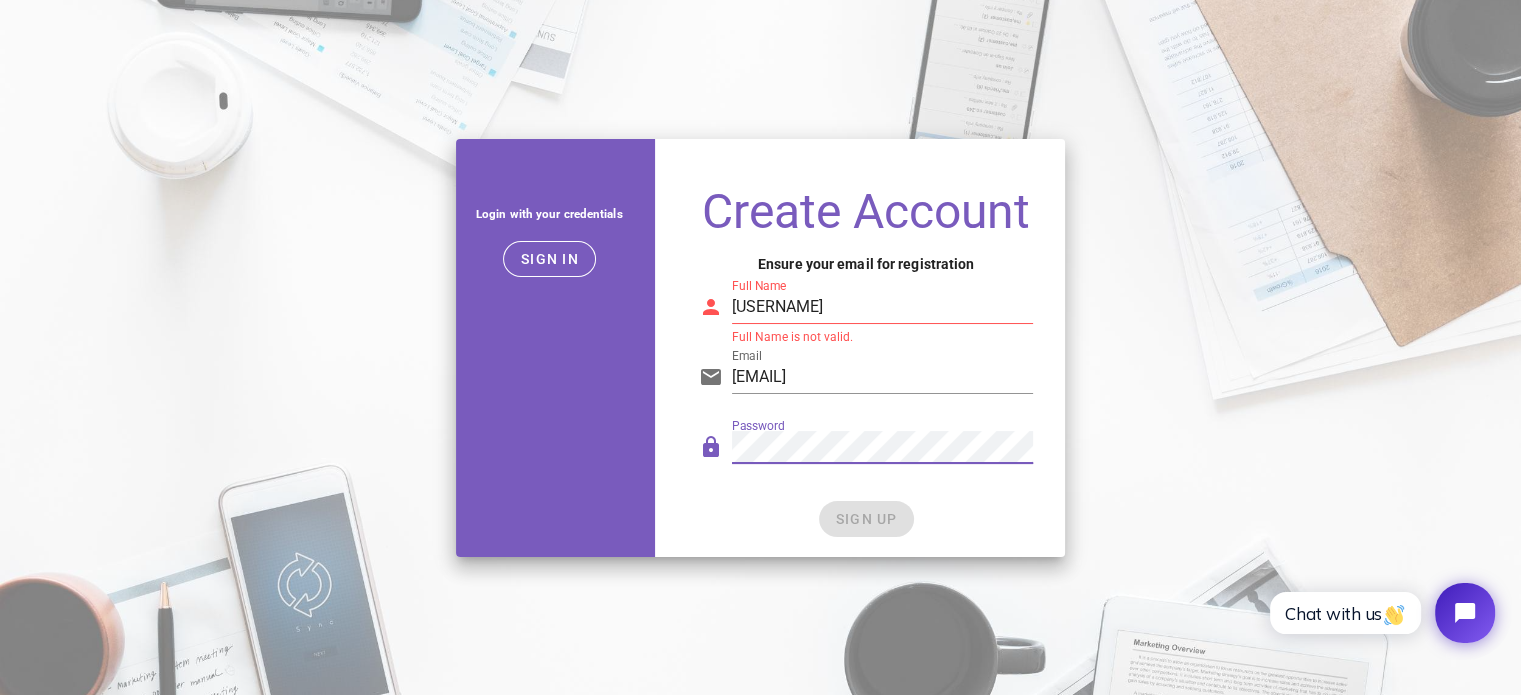 click on "Login with your credentials   Sign in   Create Account   Ensure your email for registration   Full Name buitaoxd Full Name is not valid.   Email buitaoxd@gmail.com   Password   SIGN UP" at bounding box center (761, 348) 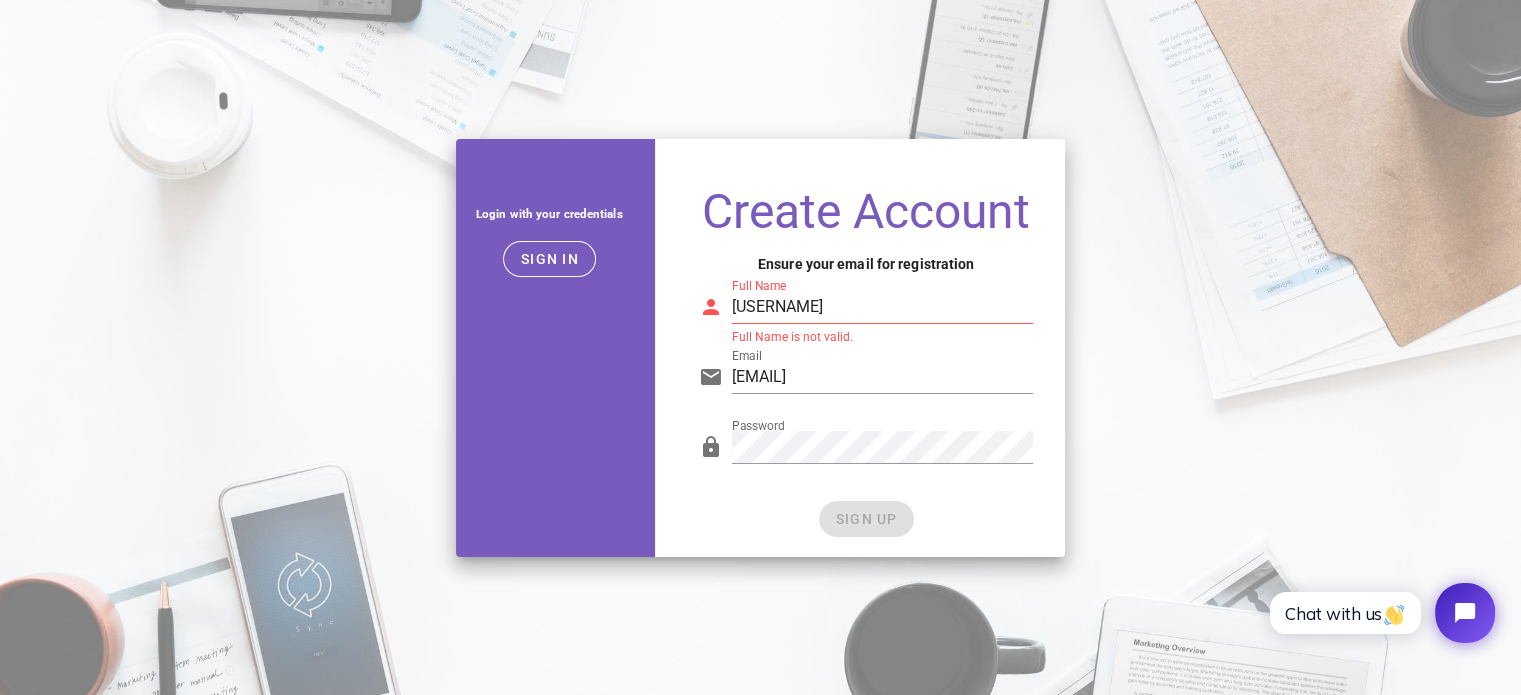 click on "SIGN UP" at bounding box center (866, 519) 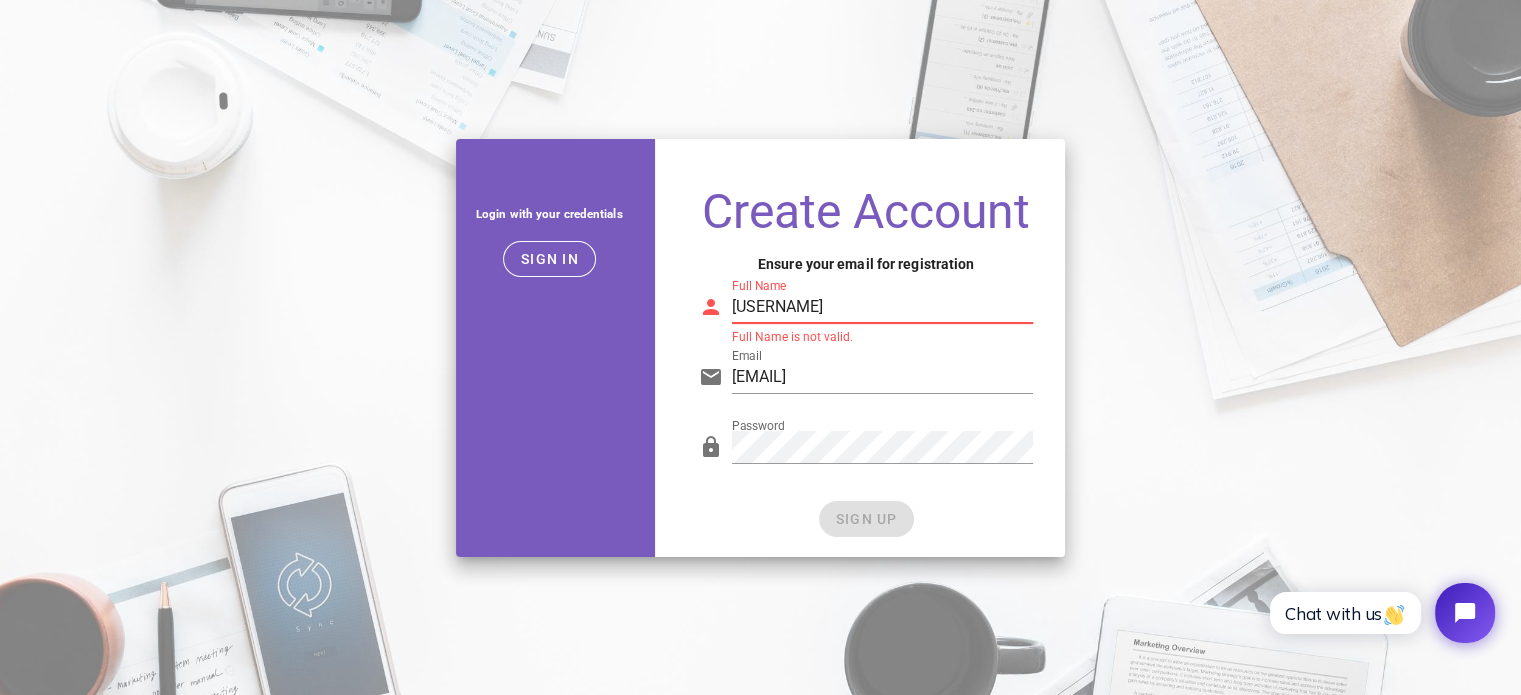 click on "buitaoxd" at bounding box center (883, 307) 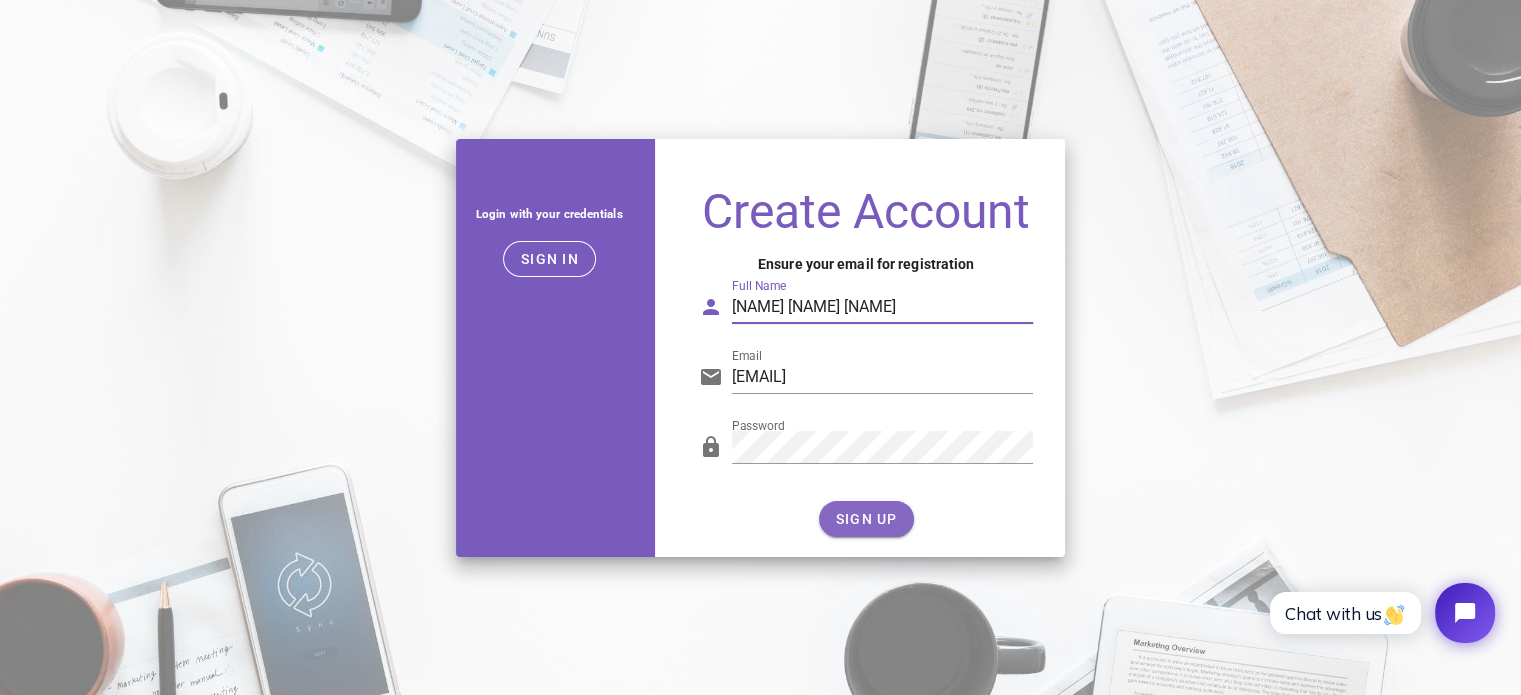 type on "Bui van tao" 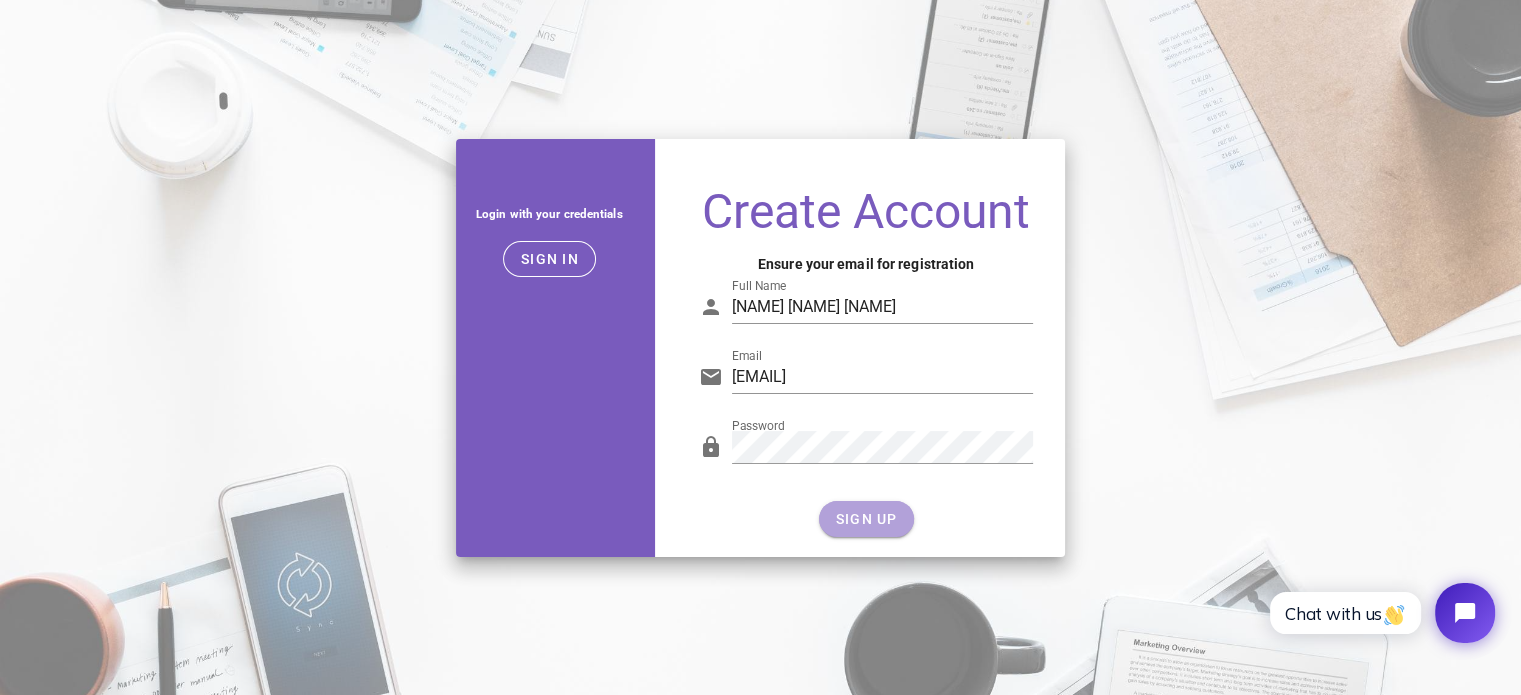 click on "SIGN UP" at bounding box center (866, 519) 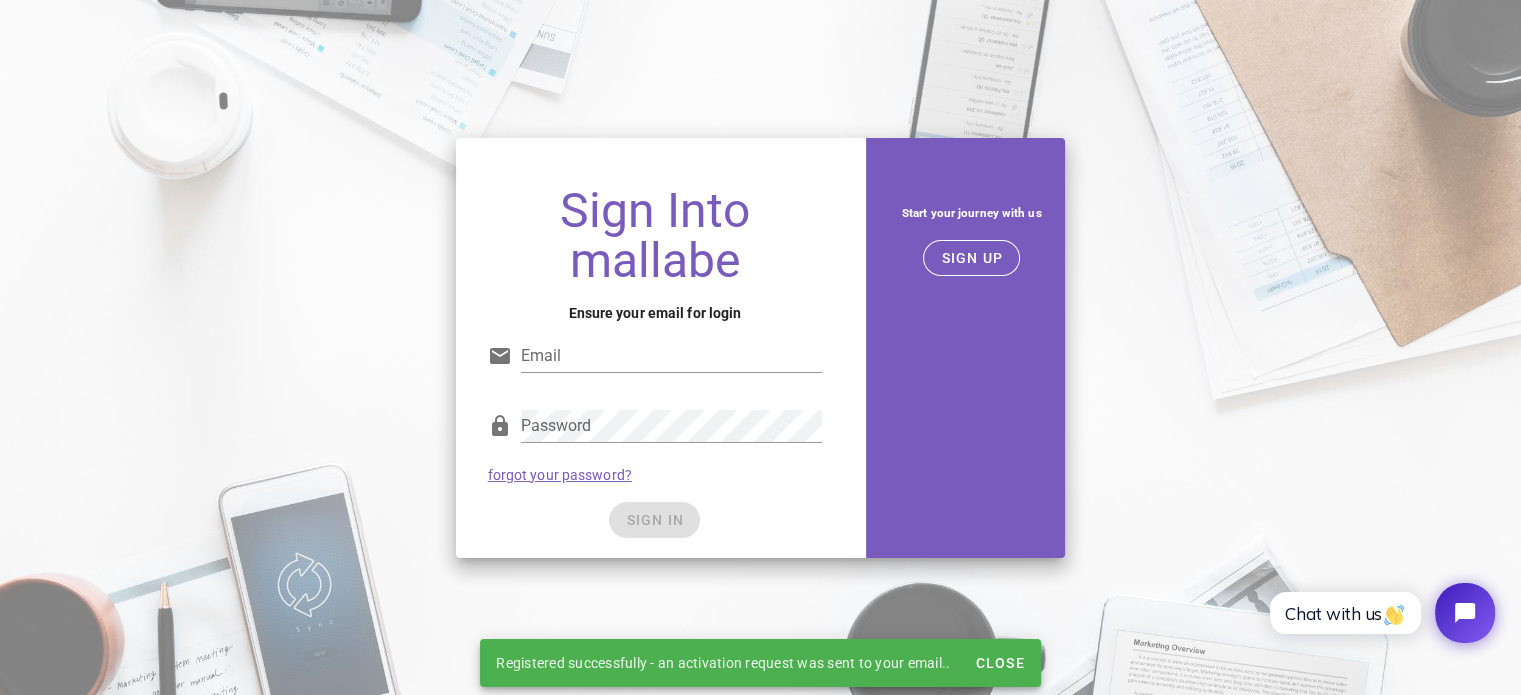 type on "buitaoxd@gmail.com" 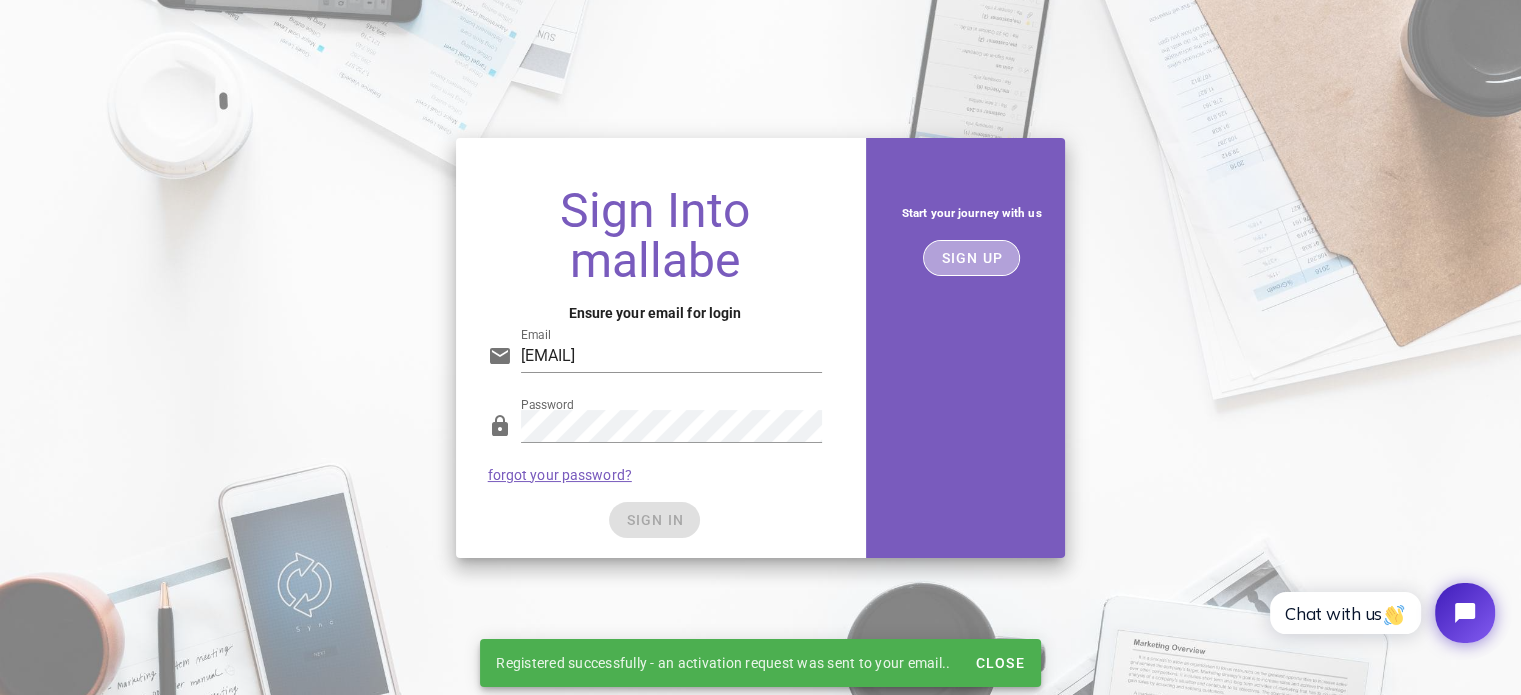 click on "SIGN UP" at bounding box center (971, 258) 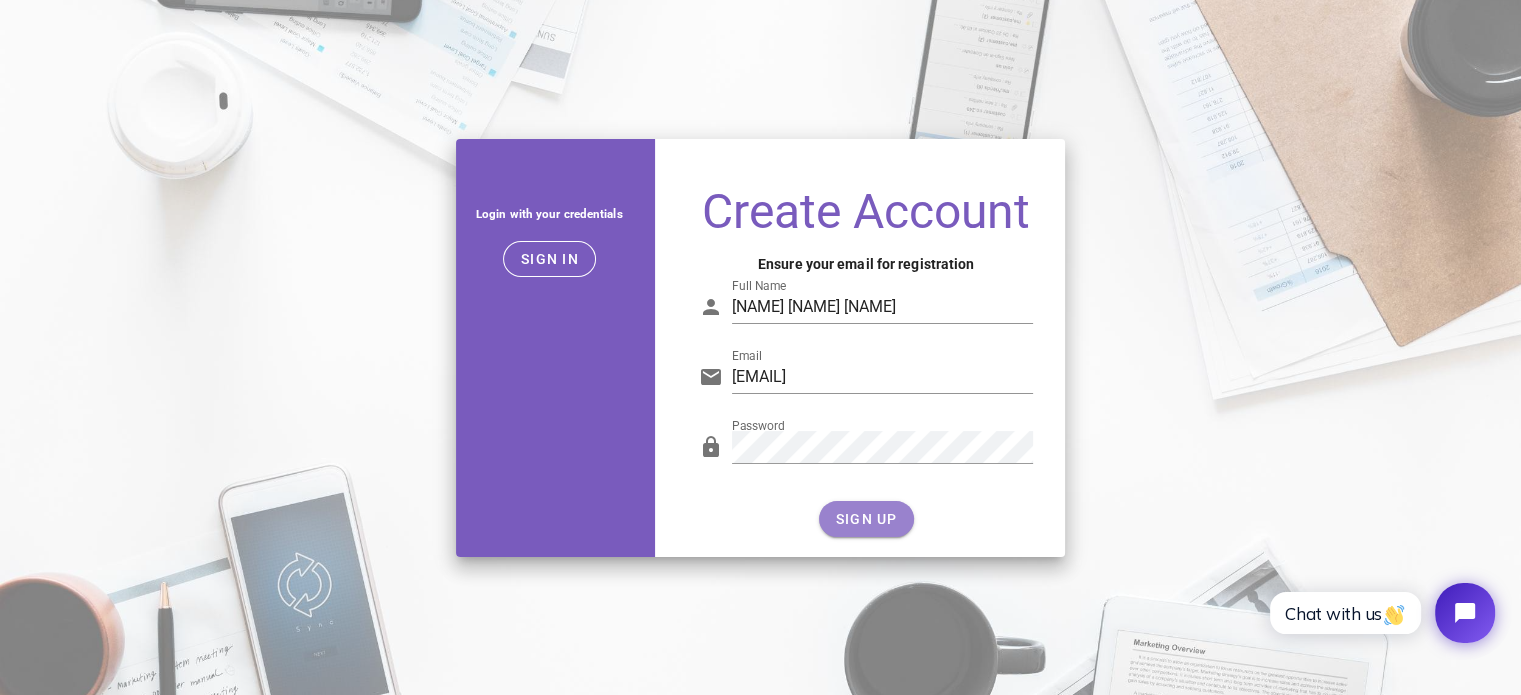 click on "SIGN UP" at bounding box center [866, 519] 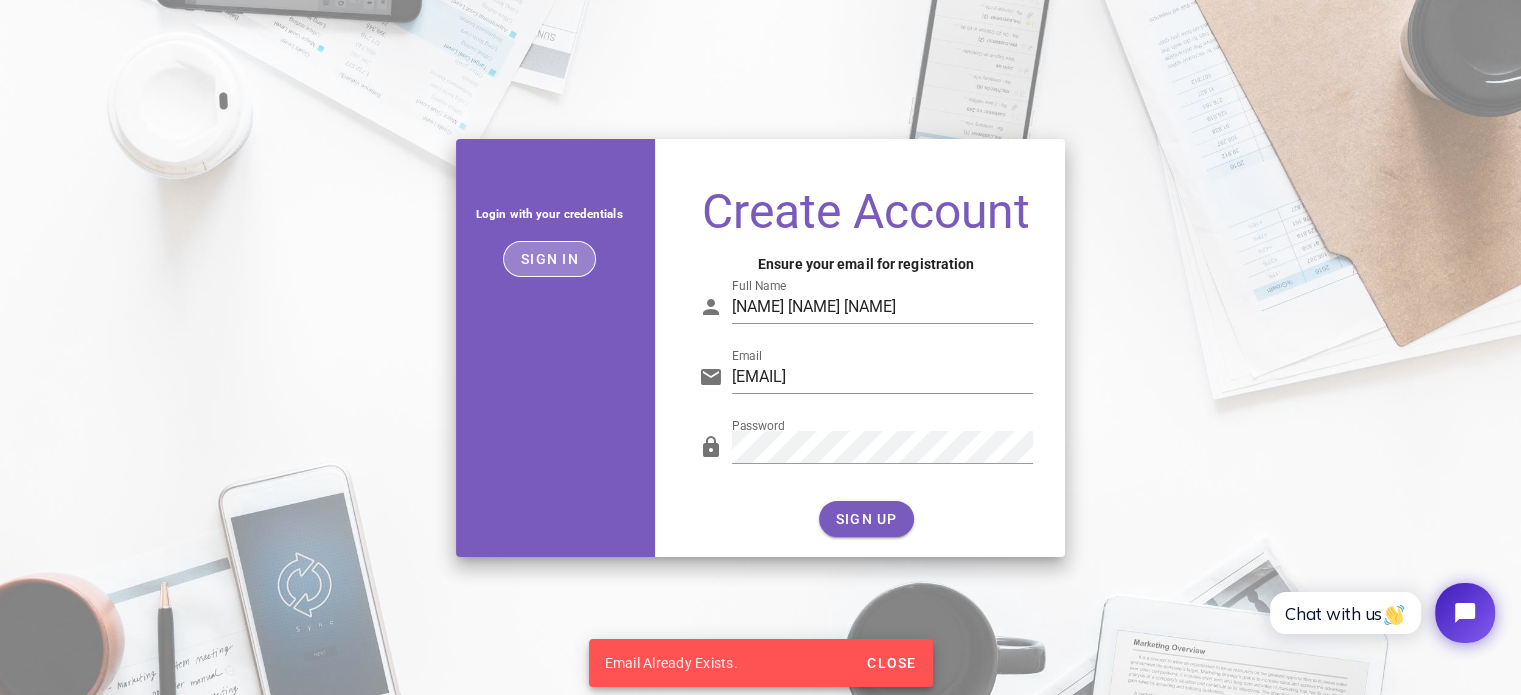 click on "Sign in" at bounding box center (549, 259) 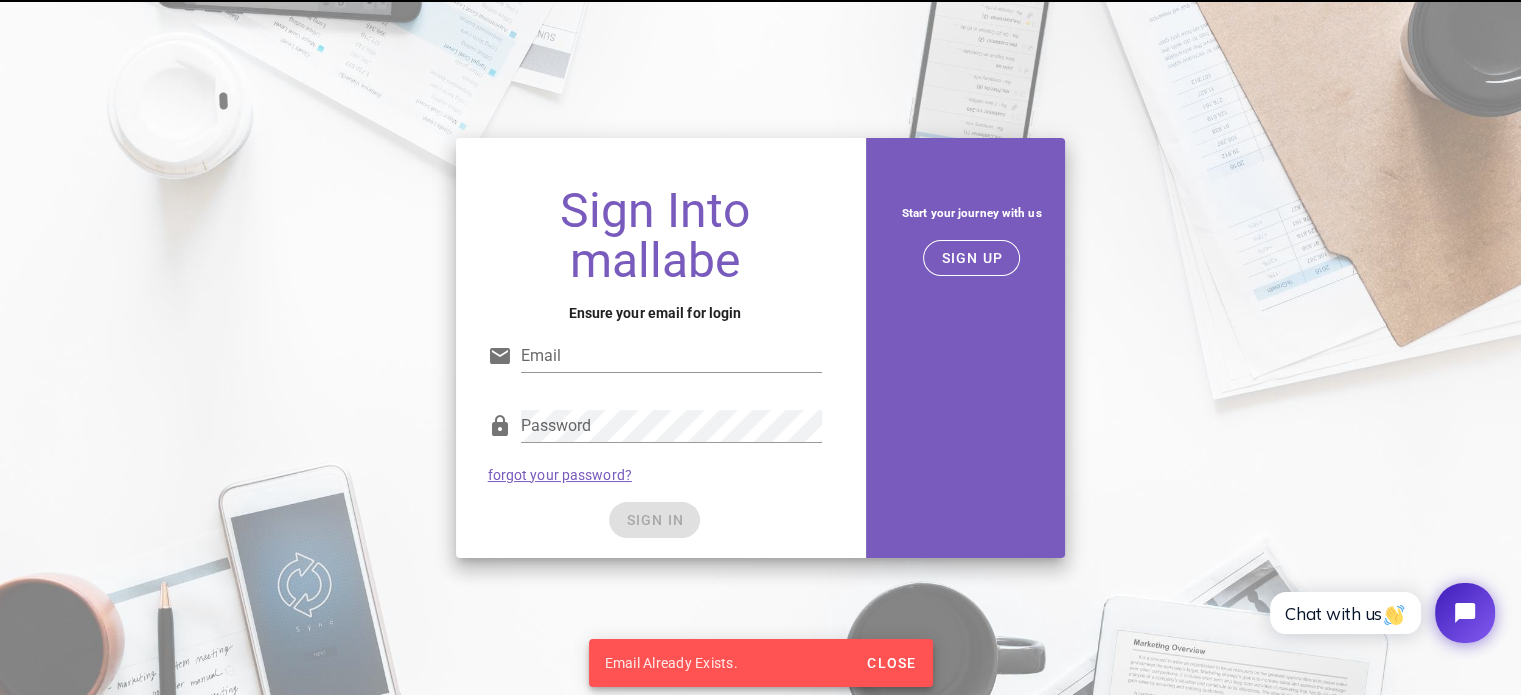 type on "buitaoxd@gmail.com" 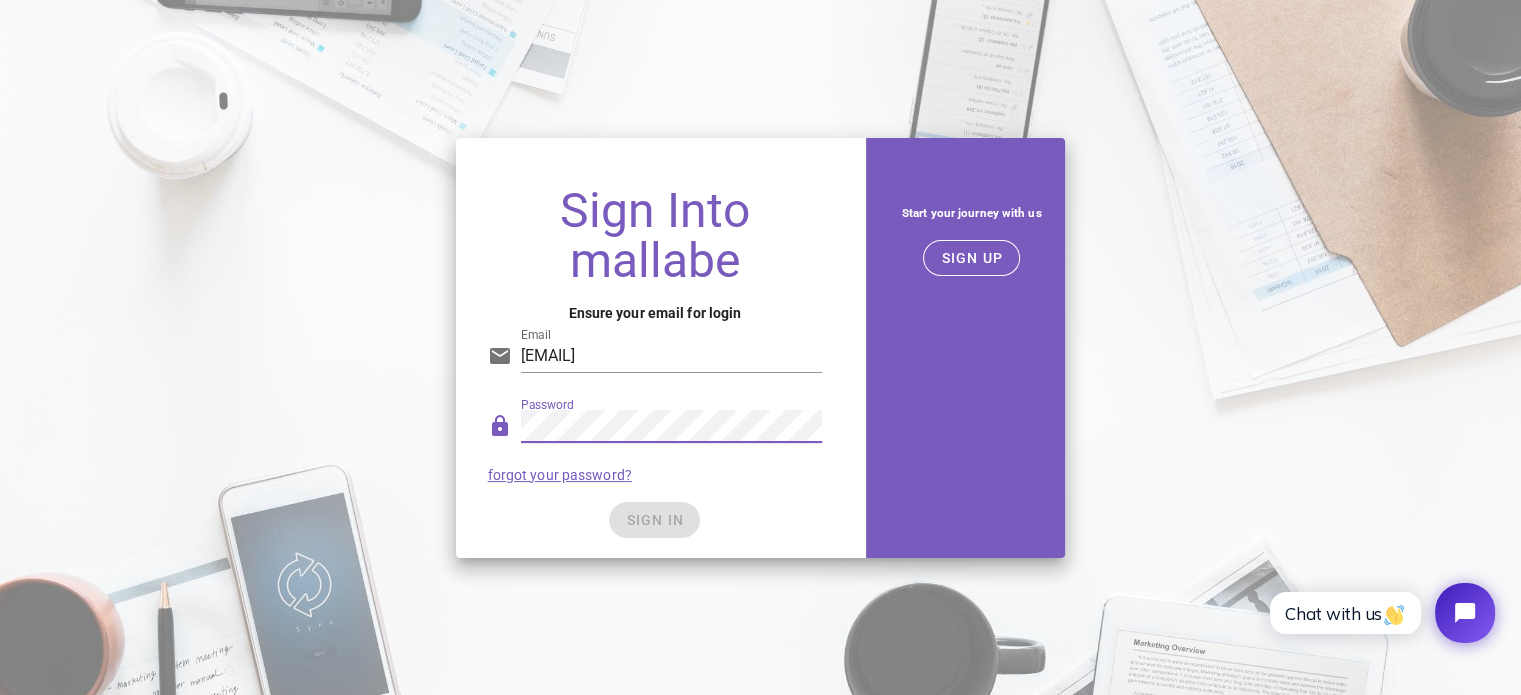 click on "Sign Into mallabe   Ensure your email for login   Email buitaoxd@gmail.com   Password   forgot your password?   SIGN IN
Start your journey with us   SIGN UP" at bounding box center [760, 348] 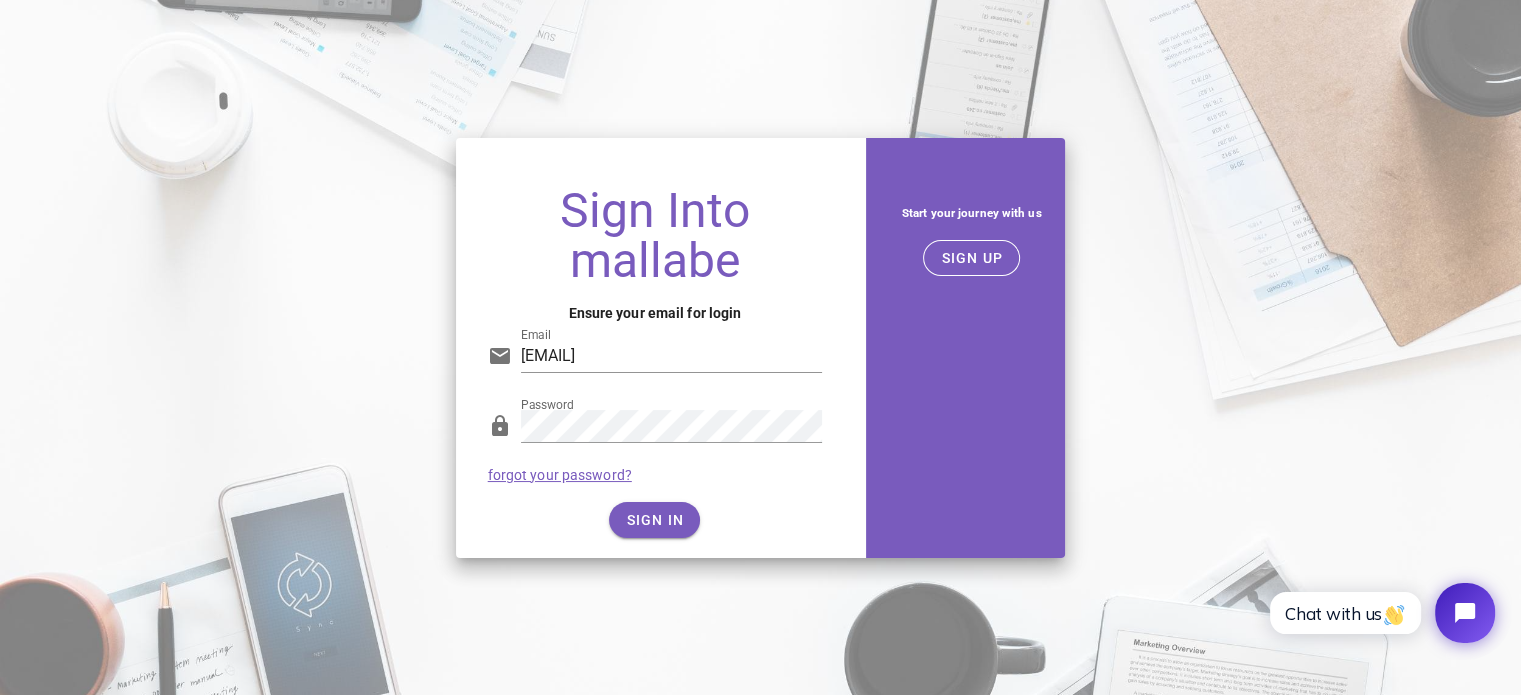 click on "Password   forgot your password?" at bounding box center [655, 446] 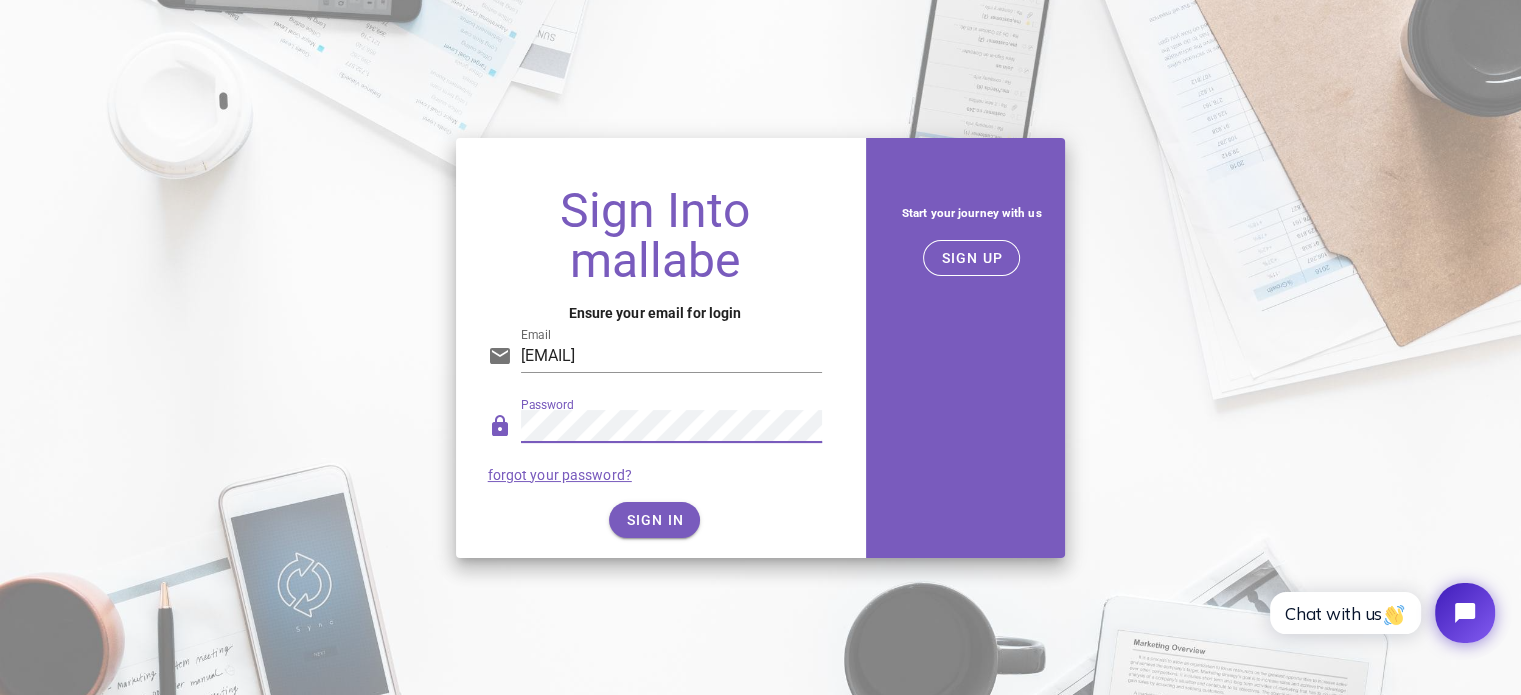 click on "Sign Into mallabe" at bounding box center (655, 236) 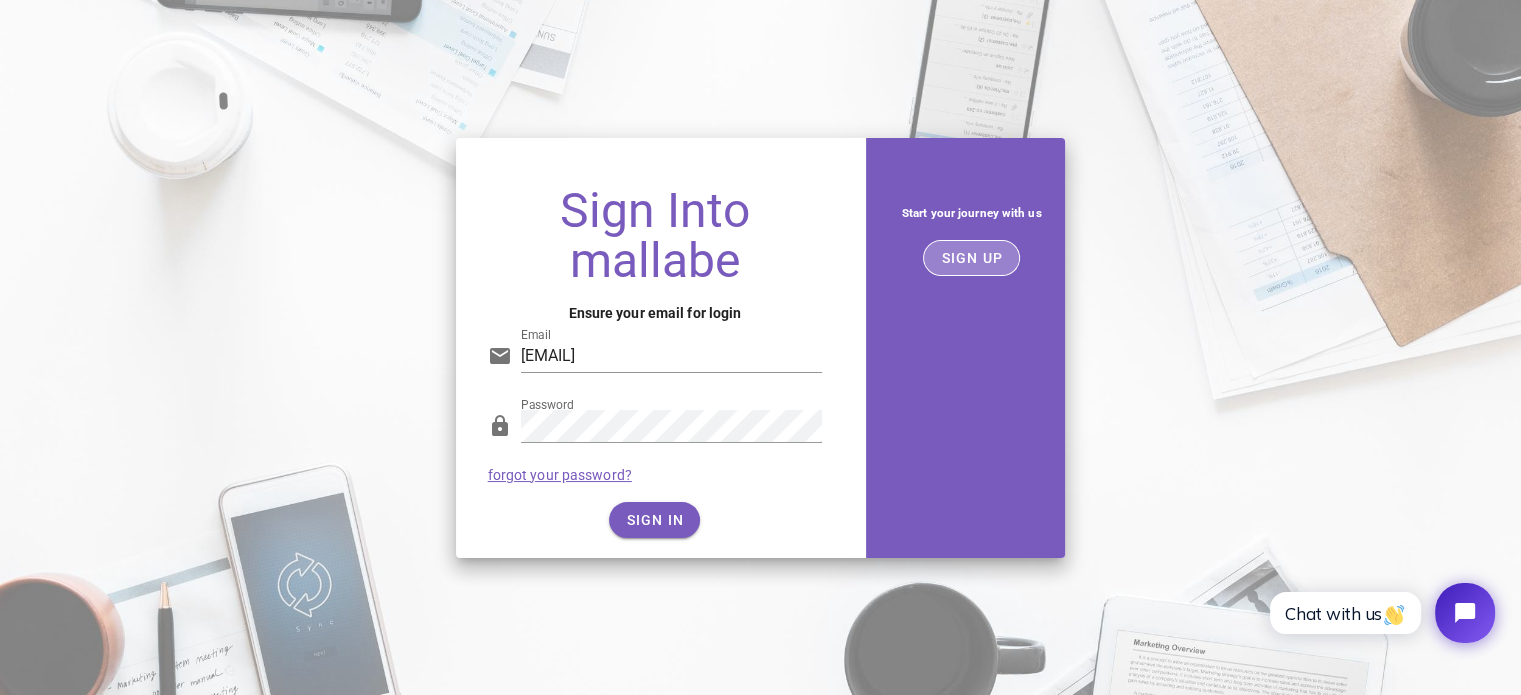 click on "SIGN UP" at bounding box center [971, 258] 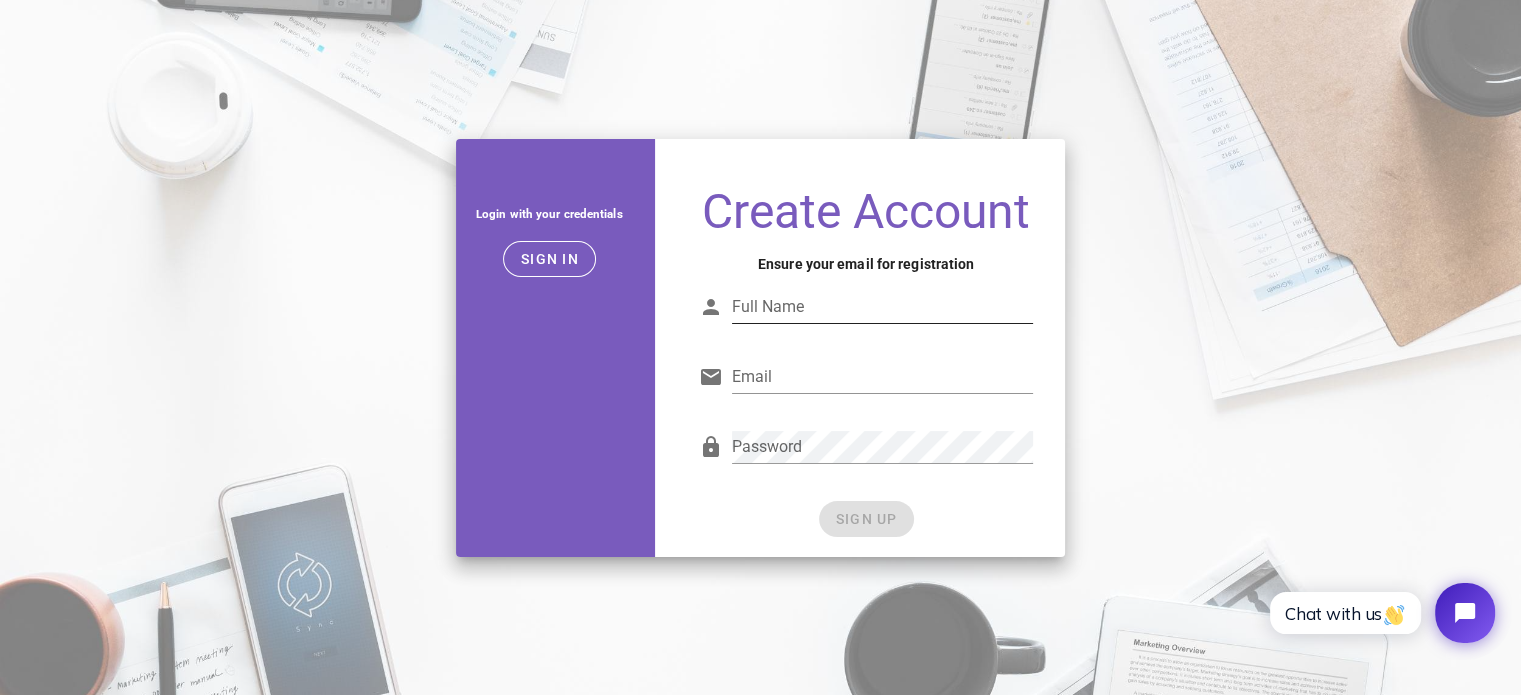 click on "Full Name" at bounding box center [883, 307] 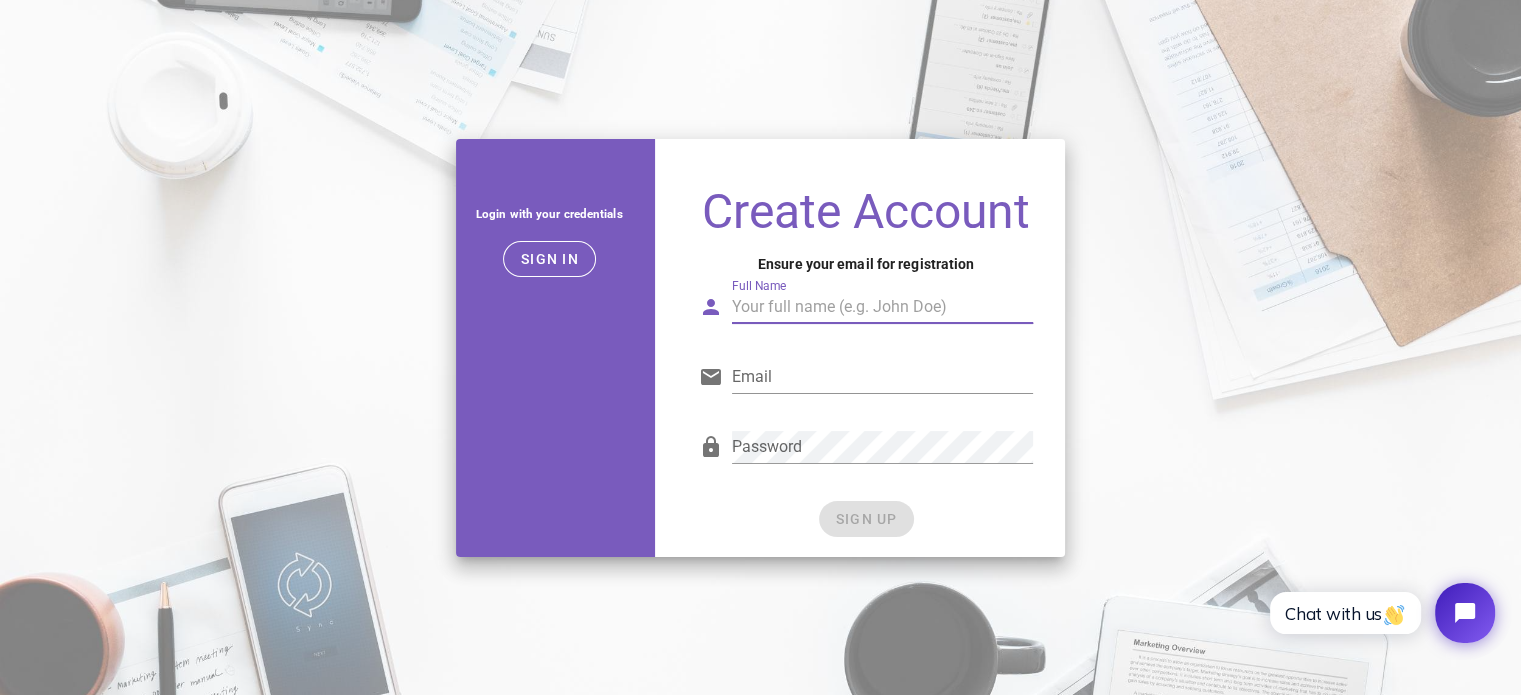 type on "Bui van tao" 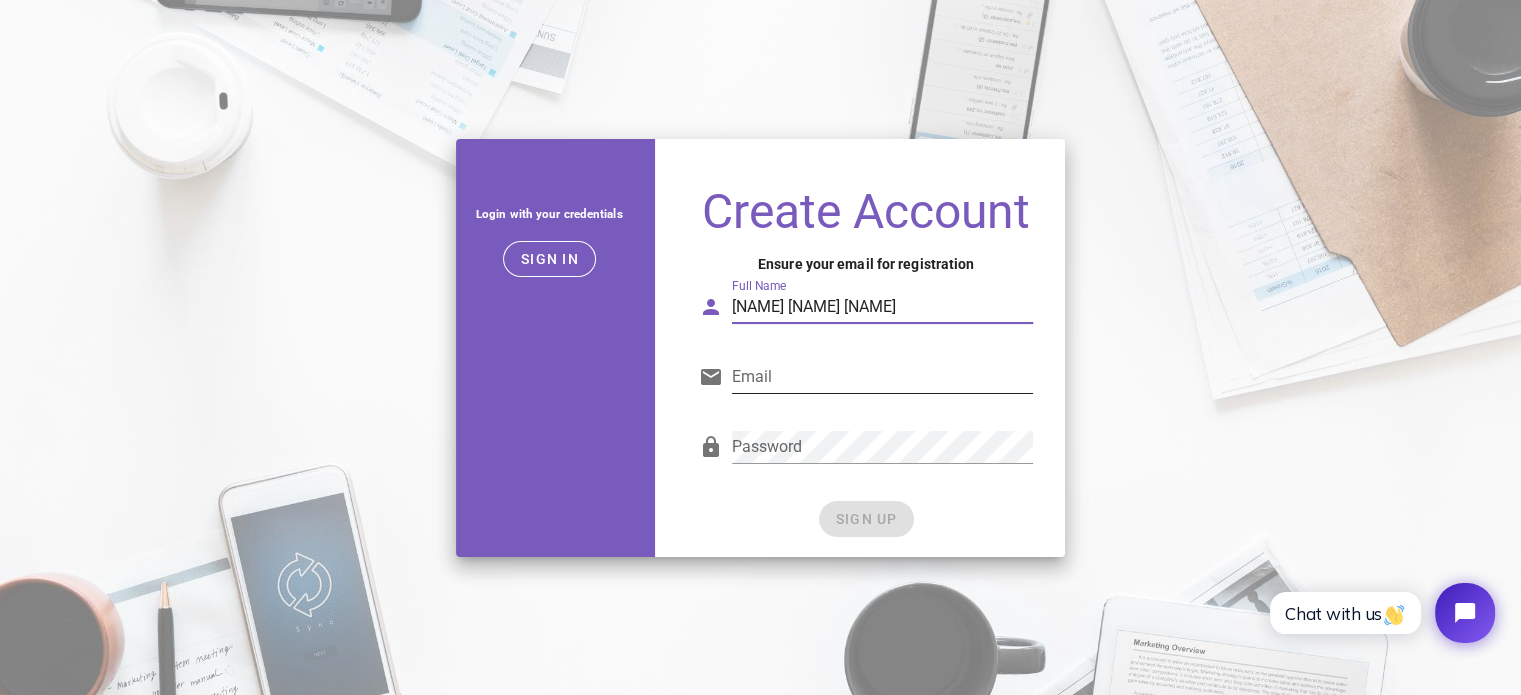 click on "Email" at bounding box center (883, 377) 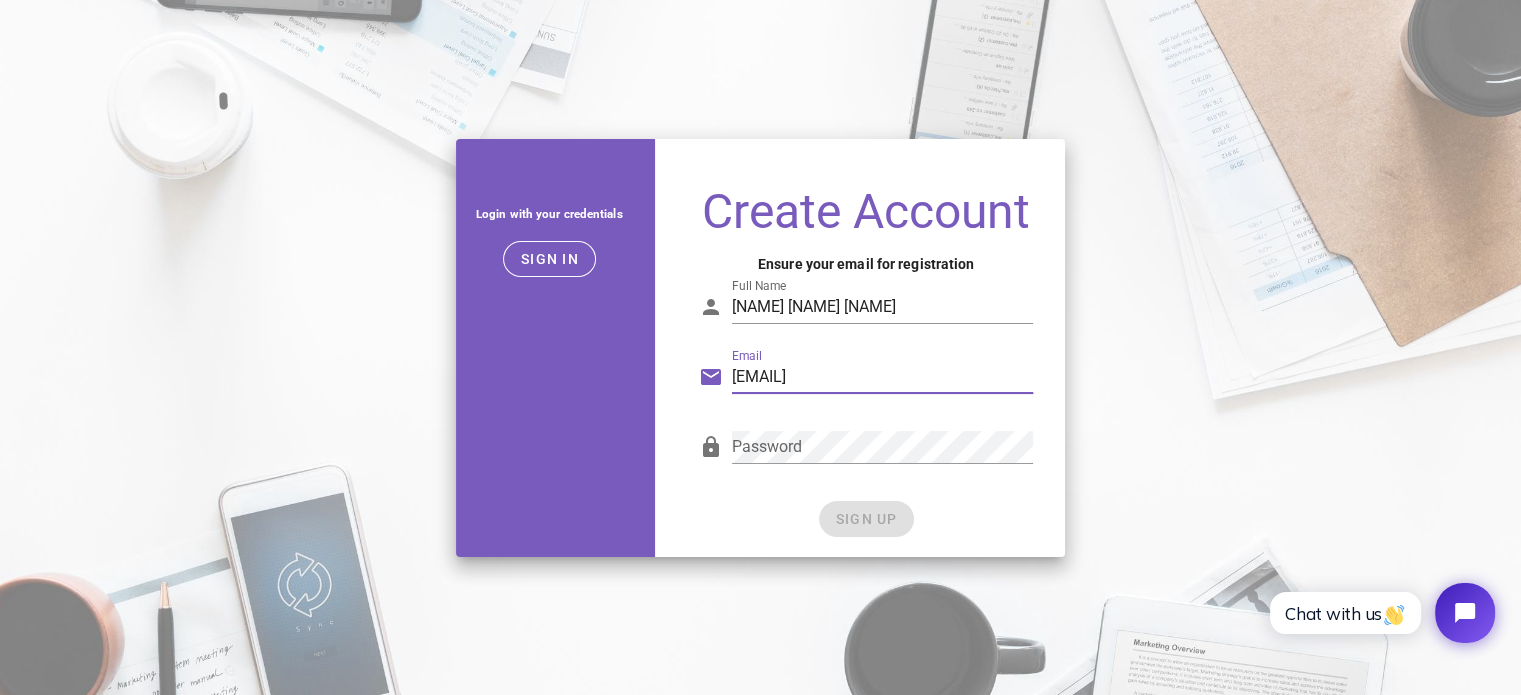 click on "buitaoxd1@gmail.com" at bounding box center [883, 377] 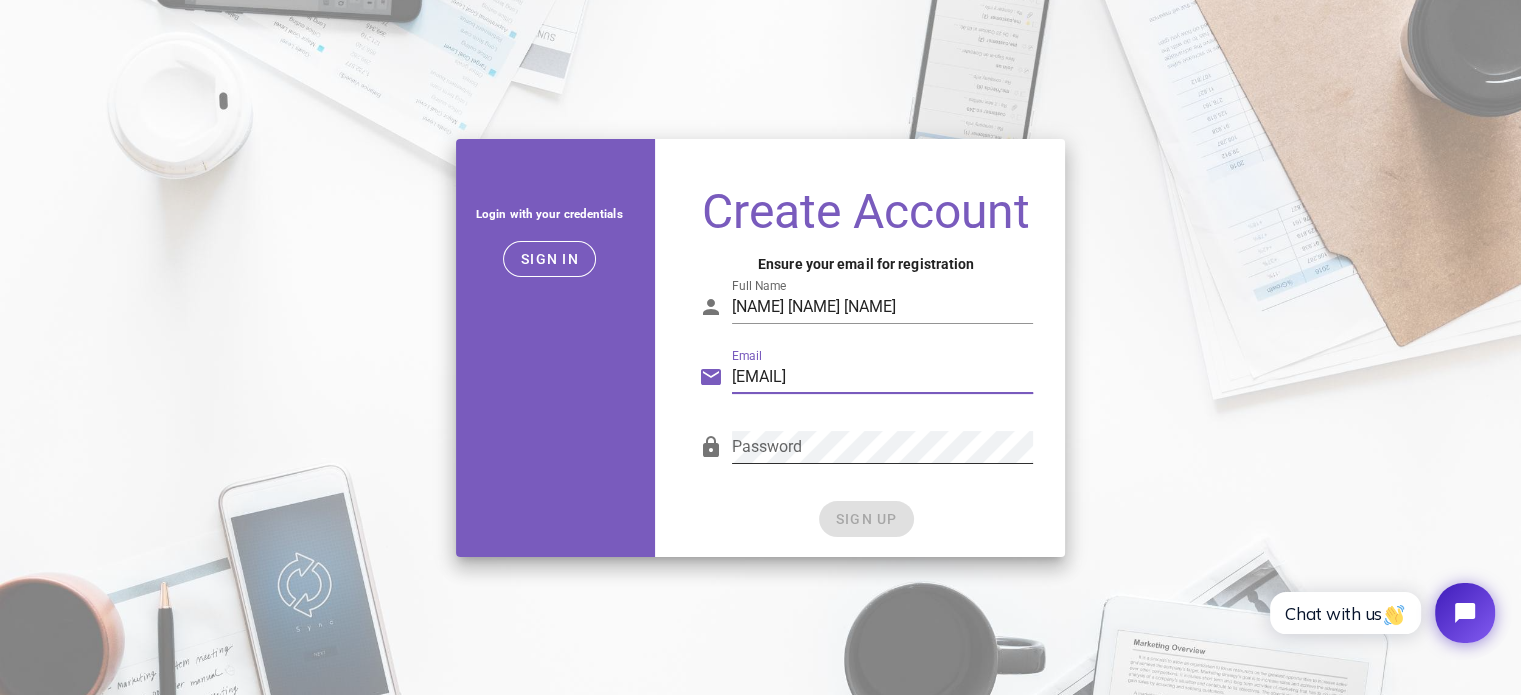 type on "buitaoxd@gmail.com" 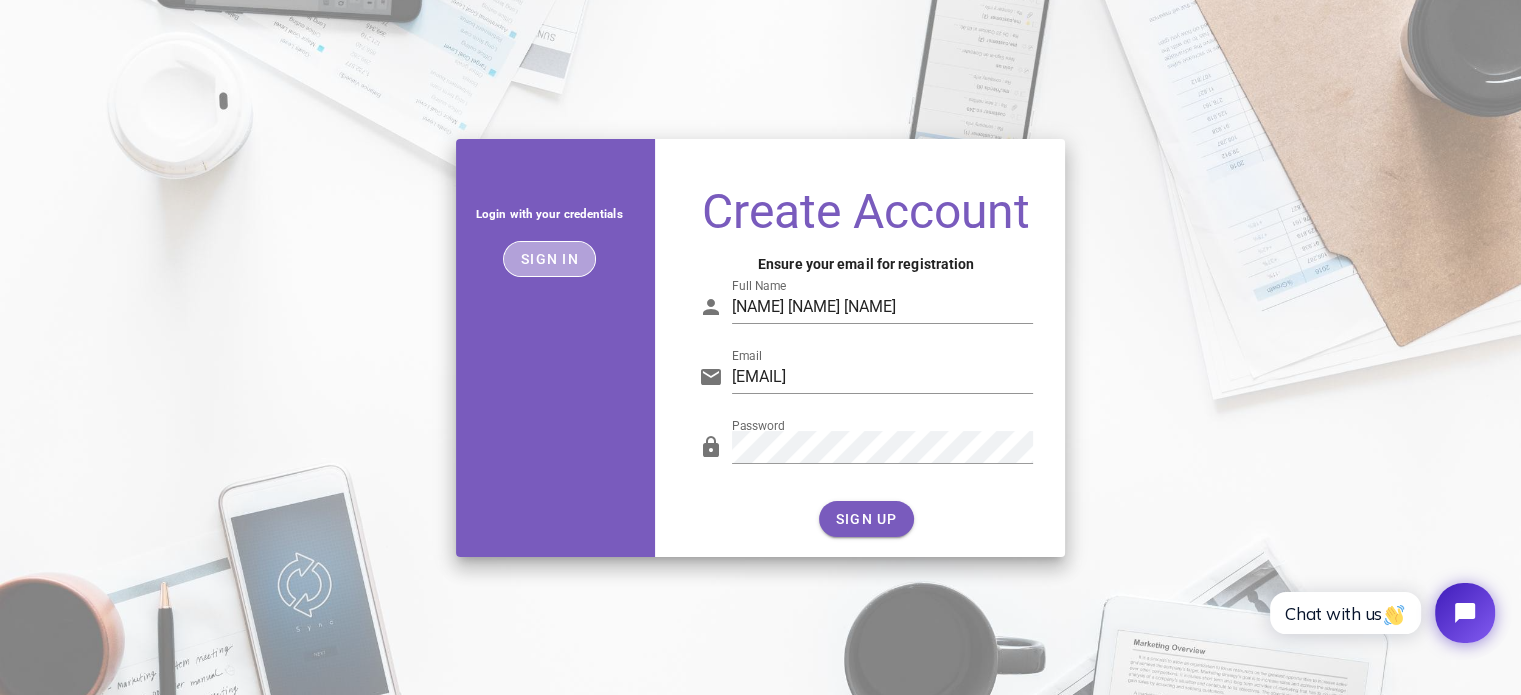 click on "Sign in" at bounding box center [549, 259] 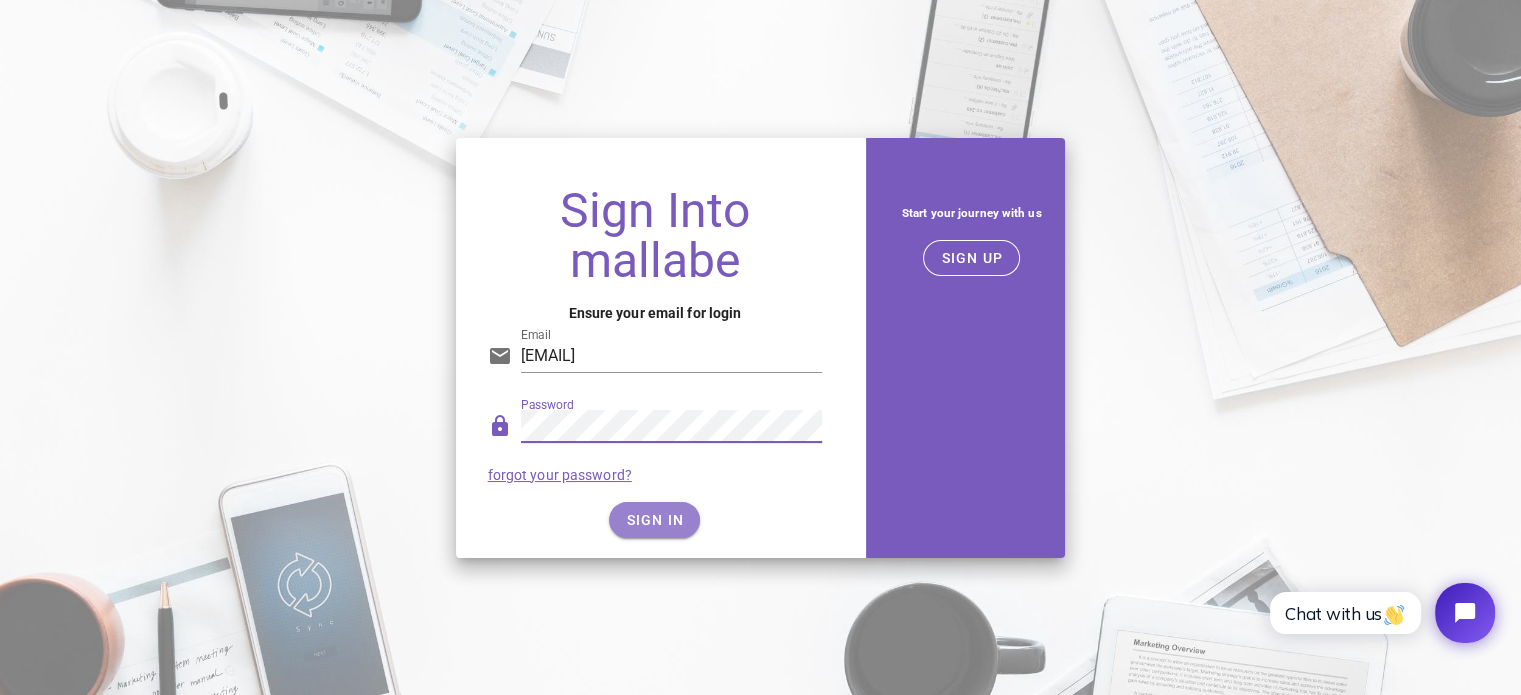 click on "SIGN IN" at bounding box center (654, 520) 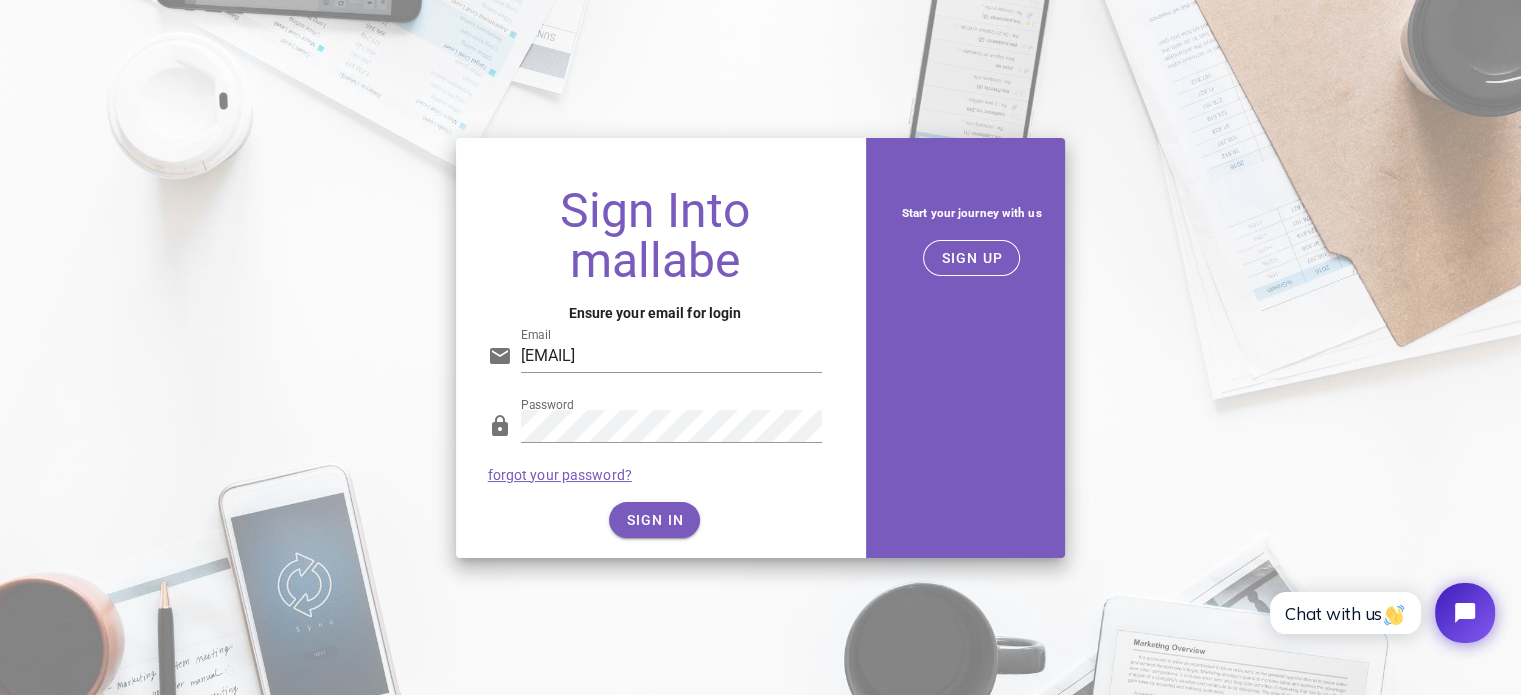 click on "forgot your password?" at bounding box center [560, 475] 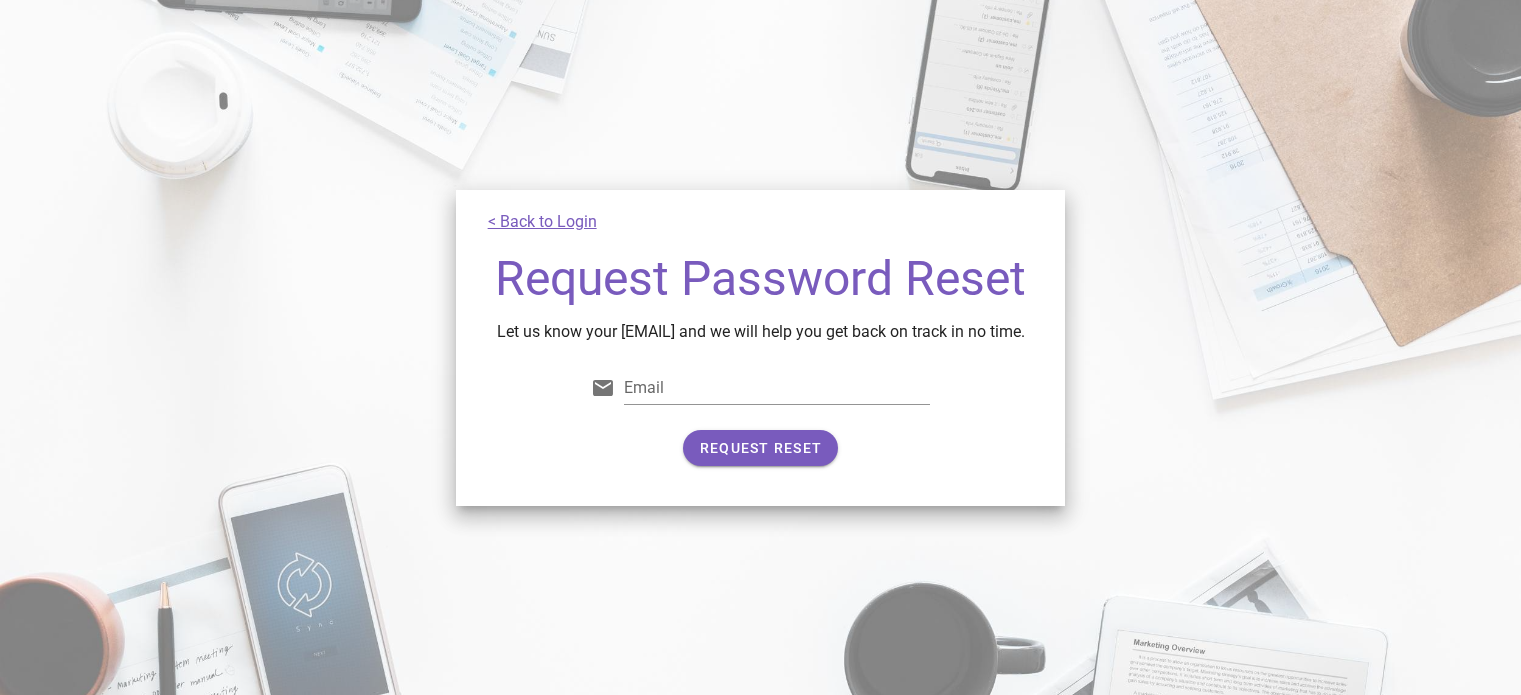 scroll, scrollTop: 0, scrollLeft: 0, axis: both 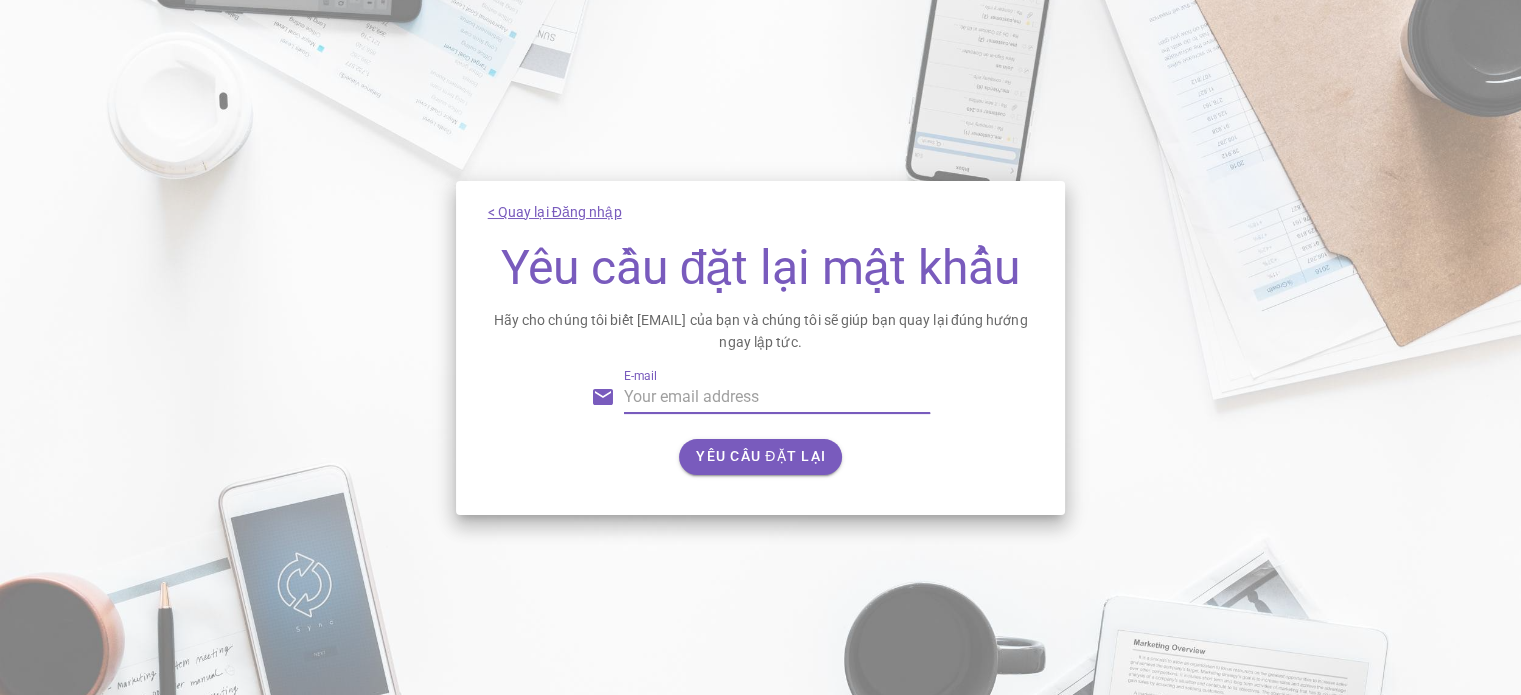 click on "E-mail" at bounding box center [777, 397] 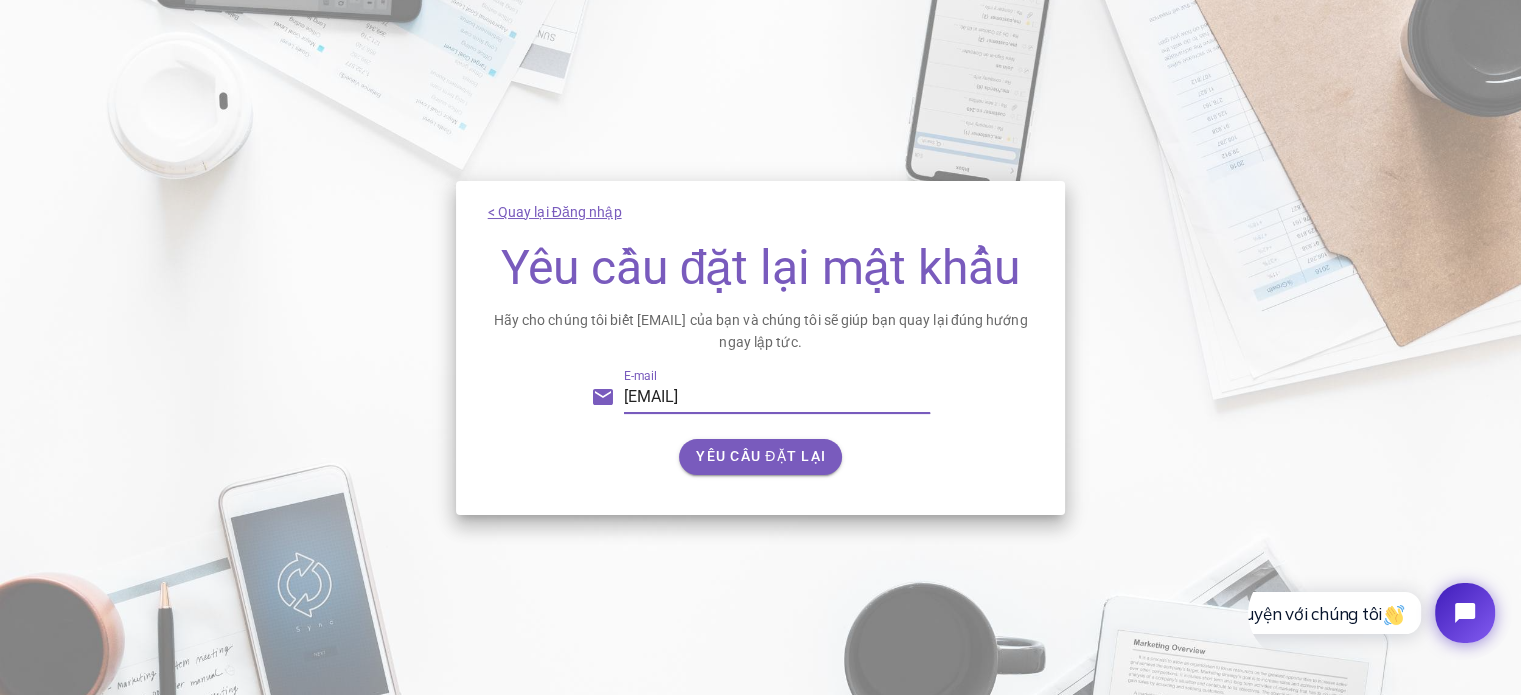 click on "buitaoxd1@gmail.com" at bounding box center (777, 397) 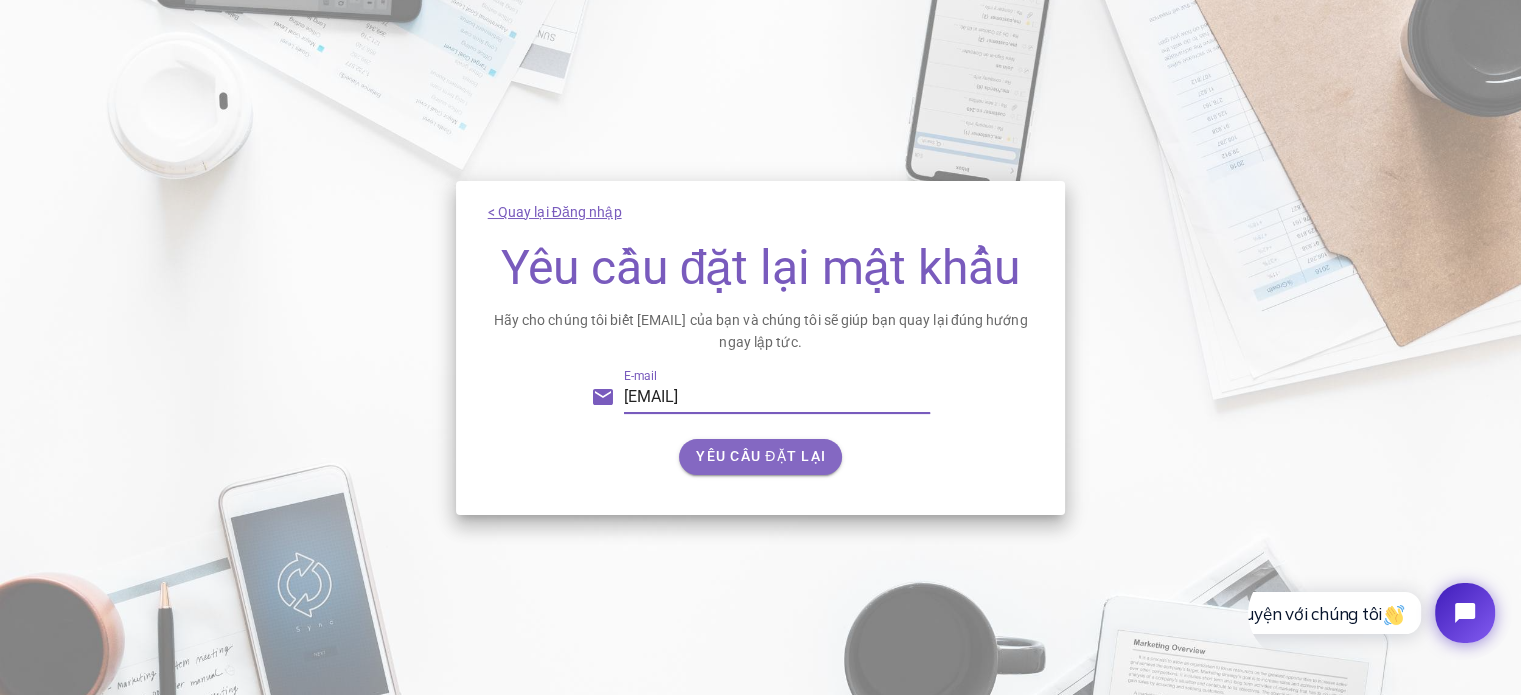 type on "[USERNAME]@[DOMAIN].com" 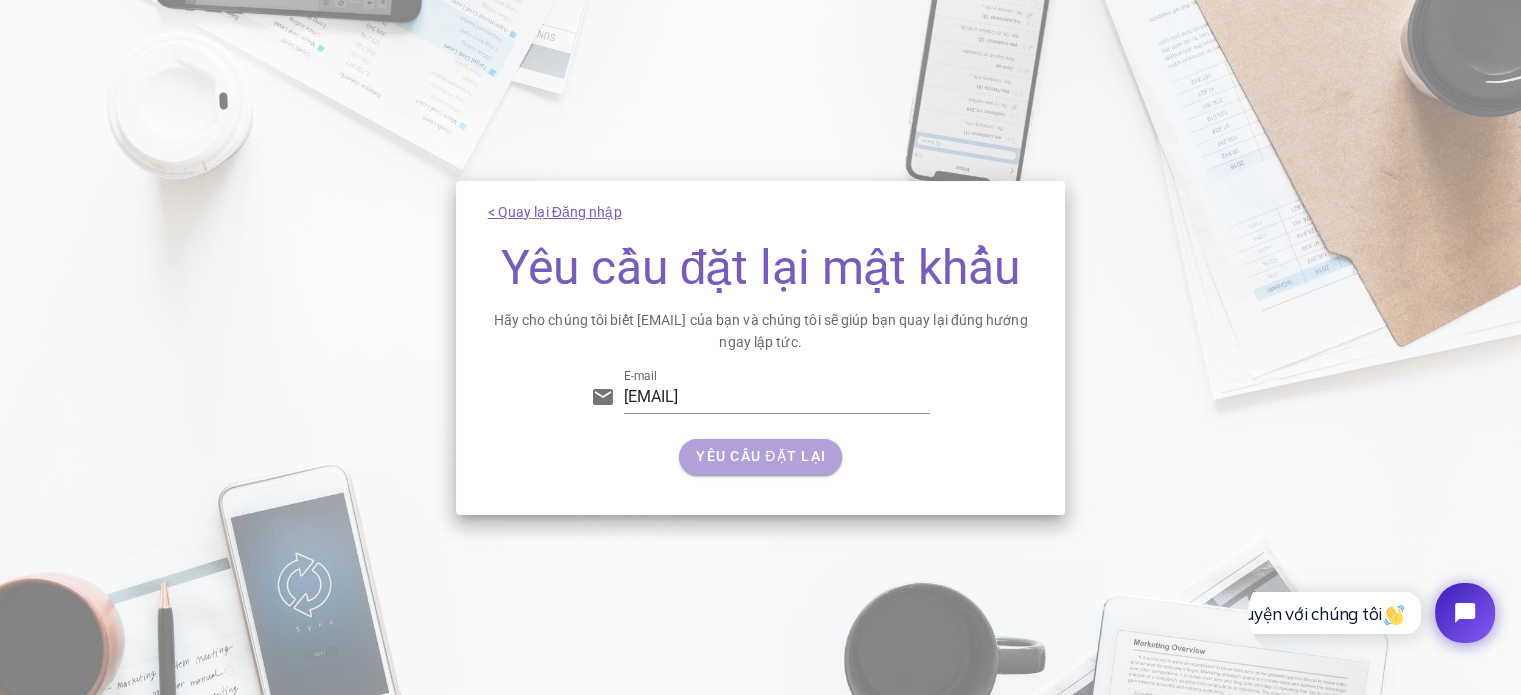 click on "YÊU CẦU ĐẶT LẠI" at bounding box center [761, 456] 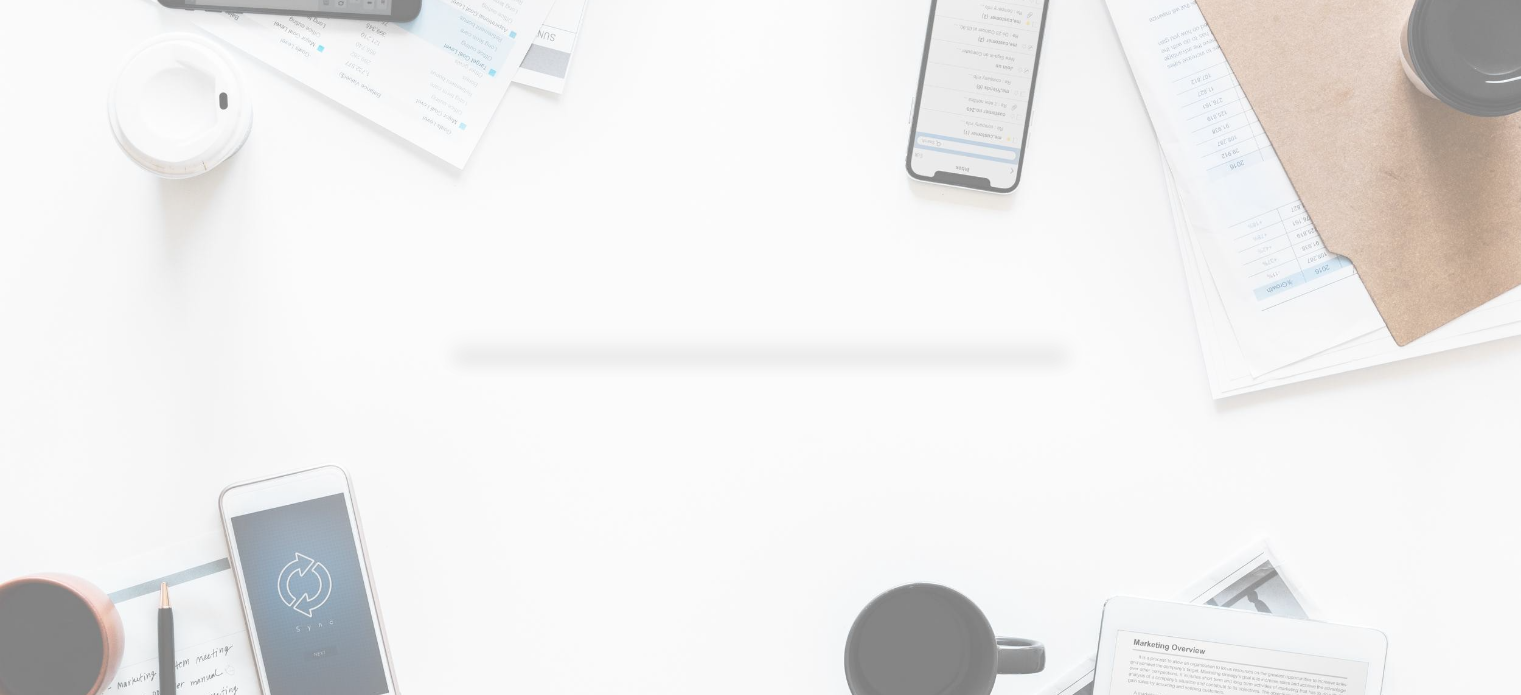 scroll, scrollTop: 0, scrollLeft: 0, axis: both 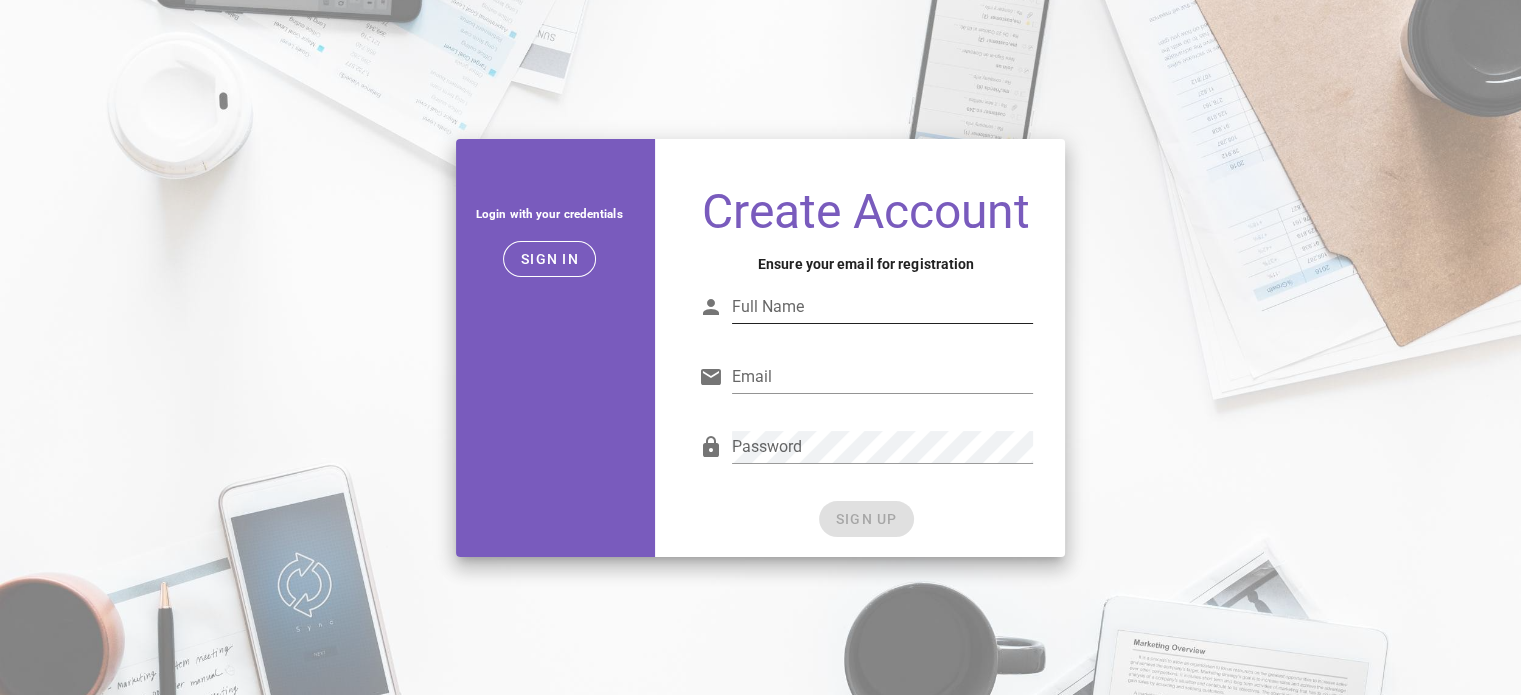 click on "Full Name" at bounding box center [883, 307] 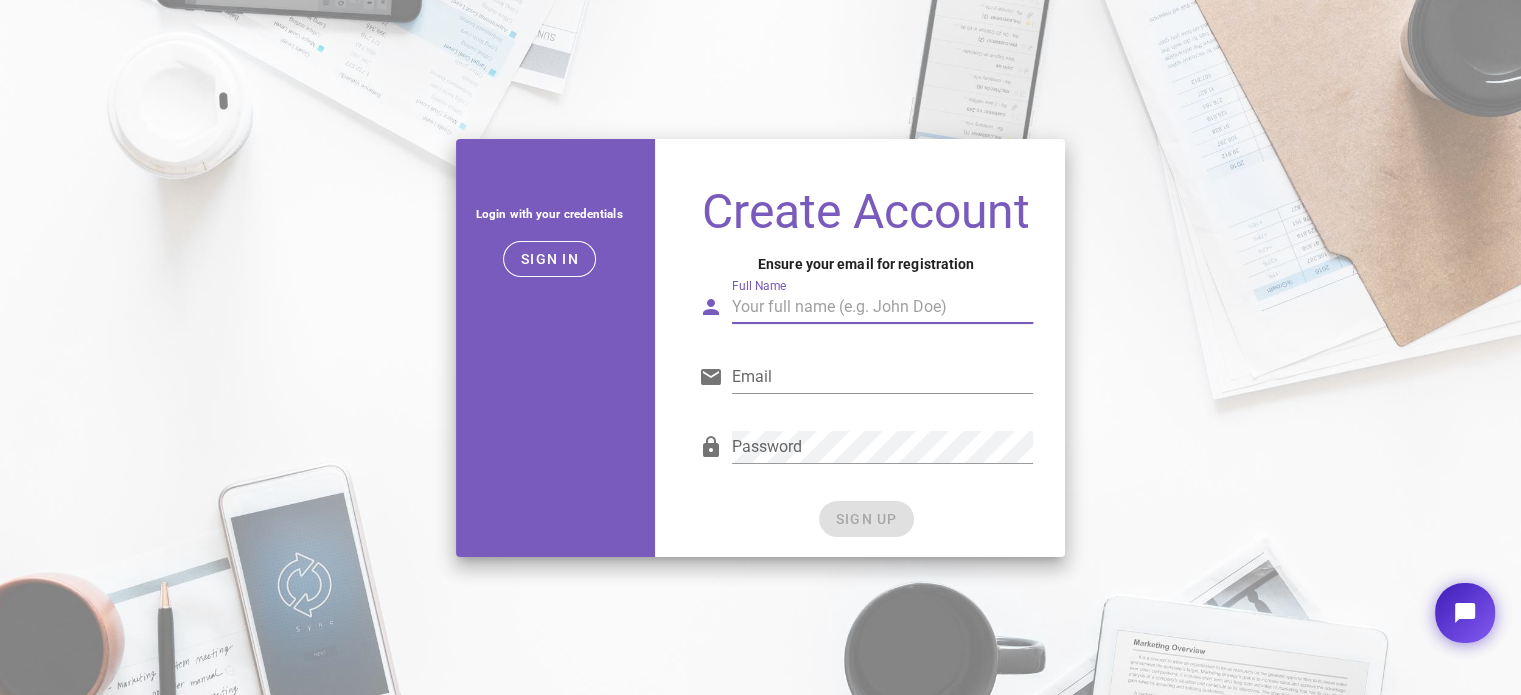 scroll, scrollTop: 0, scrollLeft: 0, axis: both 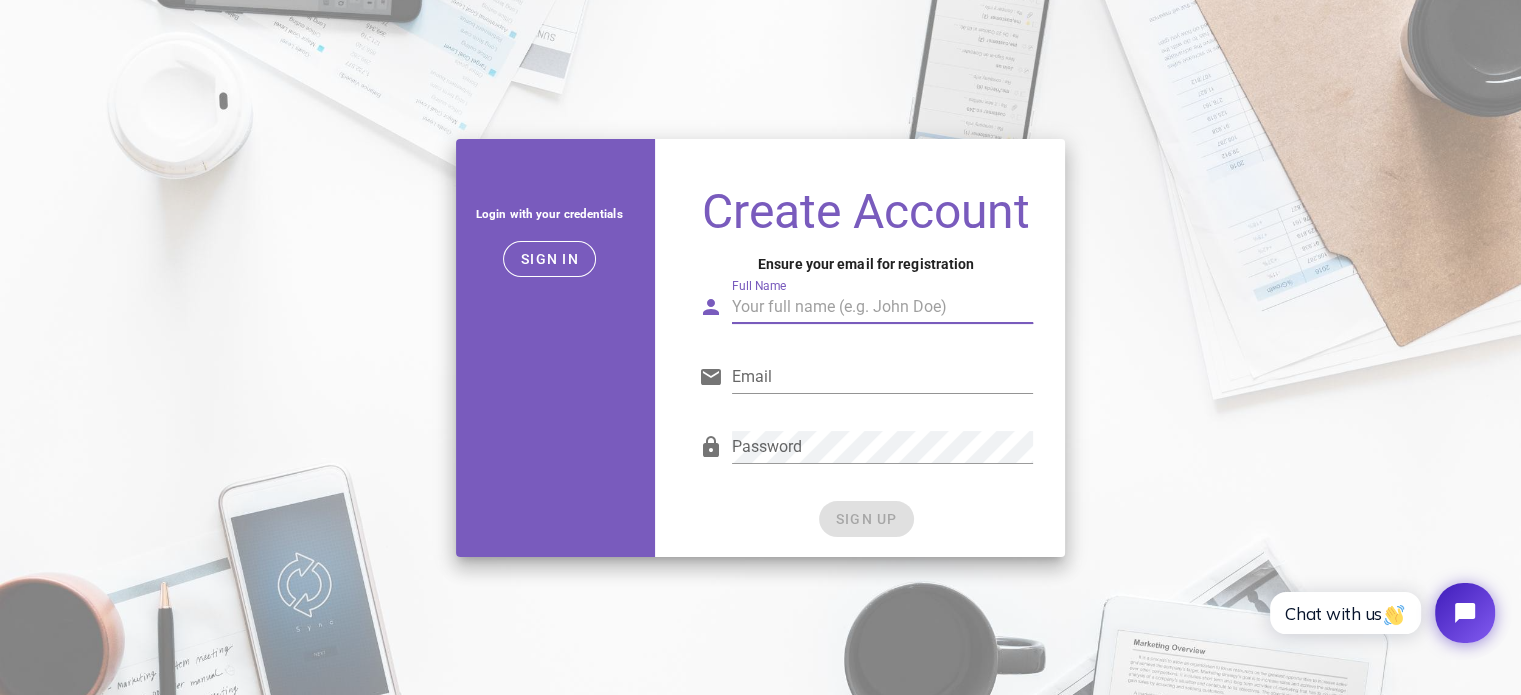 type on "[NAME] [NAME] [NAME]" 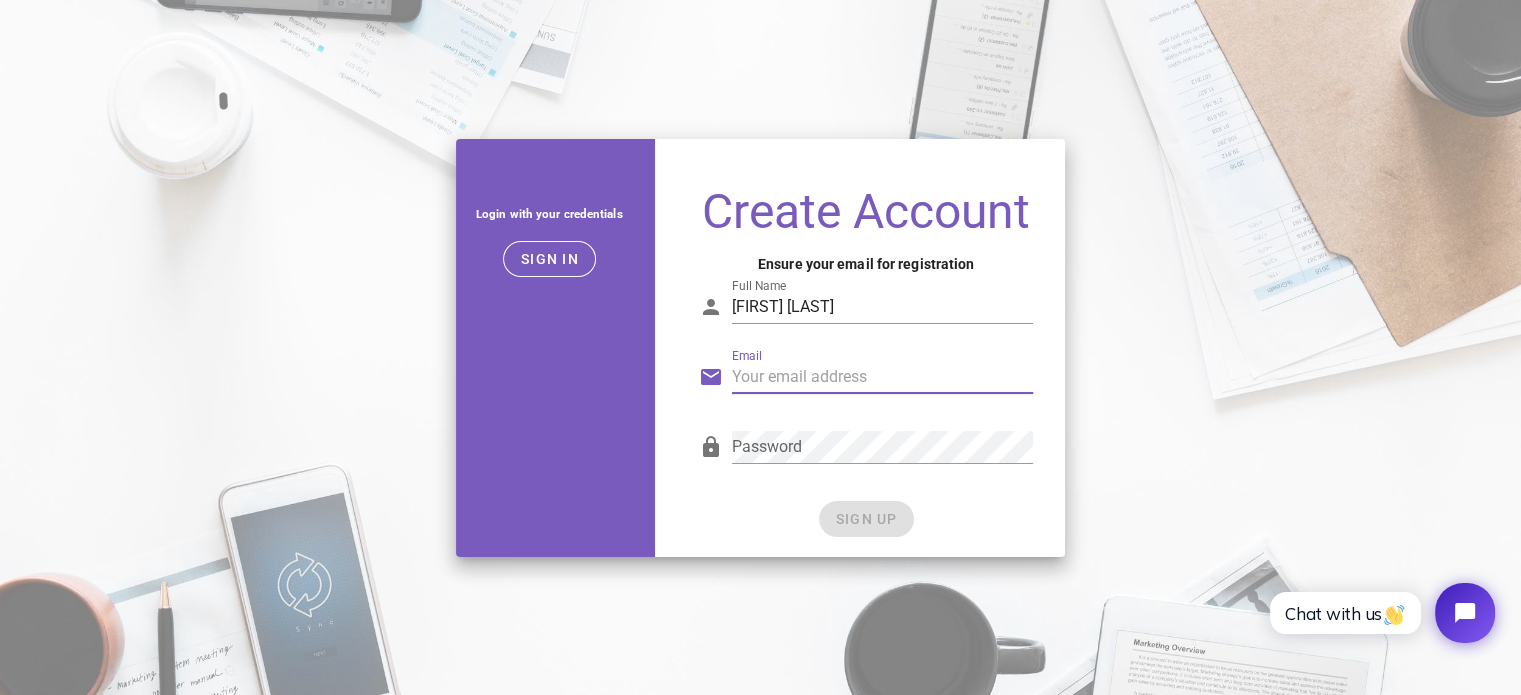 click on "Email" at bounding box center (883, 377) 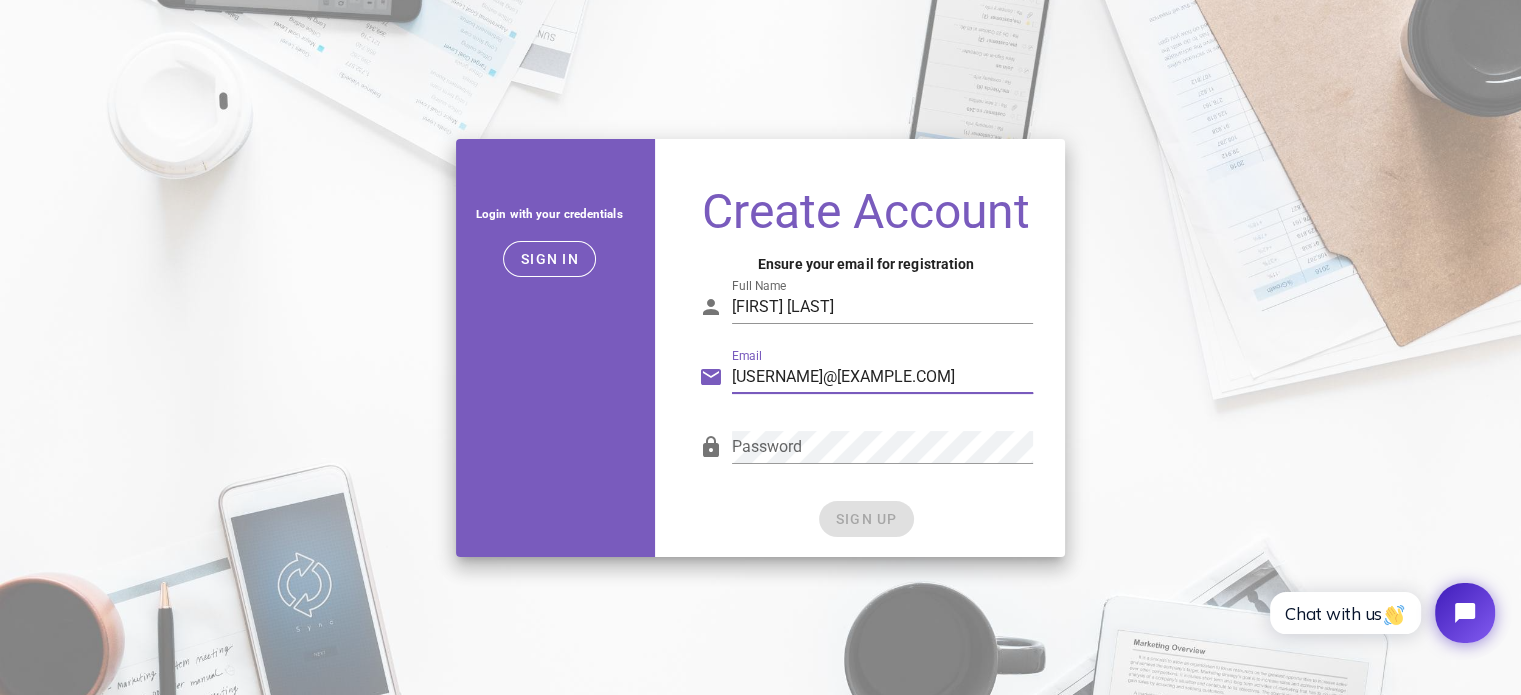 click on "buitaoxd1@gmail.com" at bounding box center (883, 377) 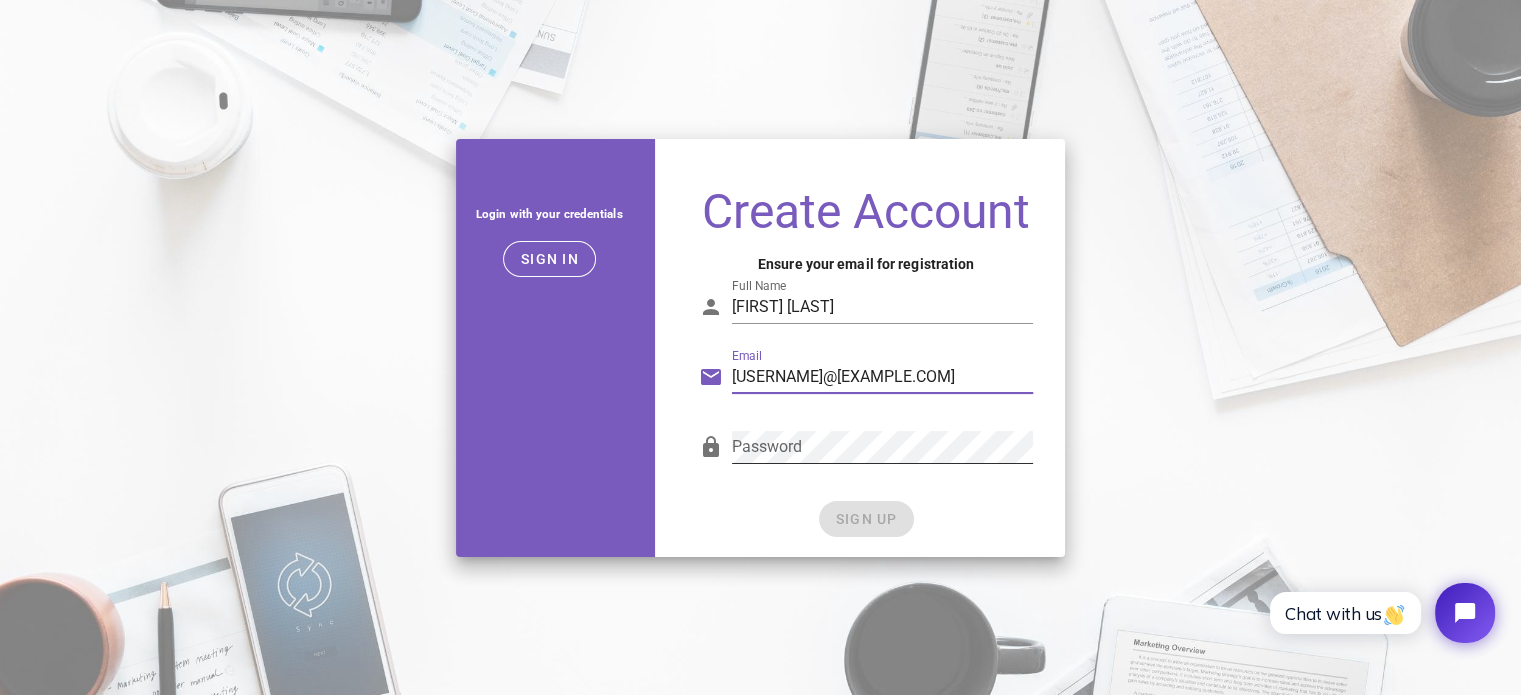 type on "[USERNAME]@[DOMAIN].com" 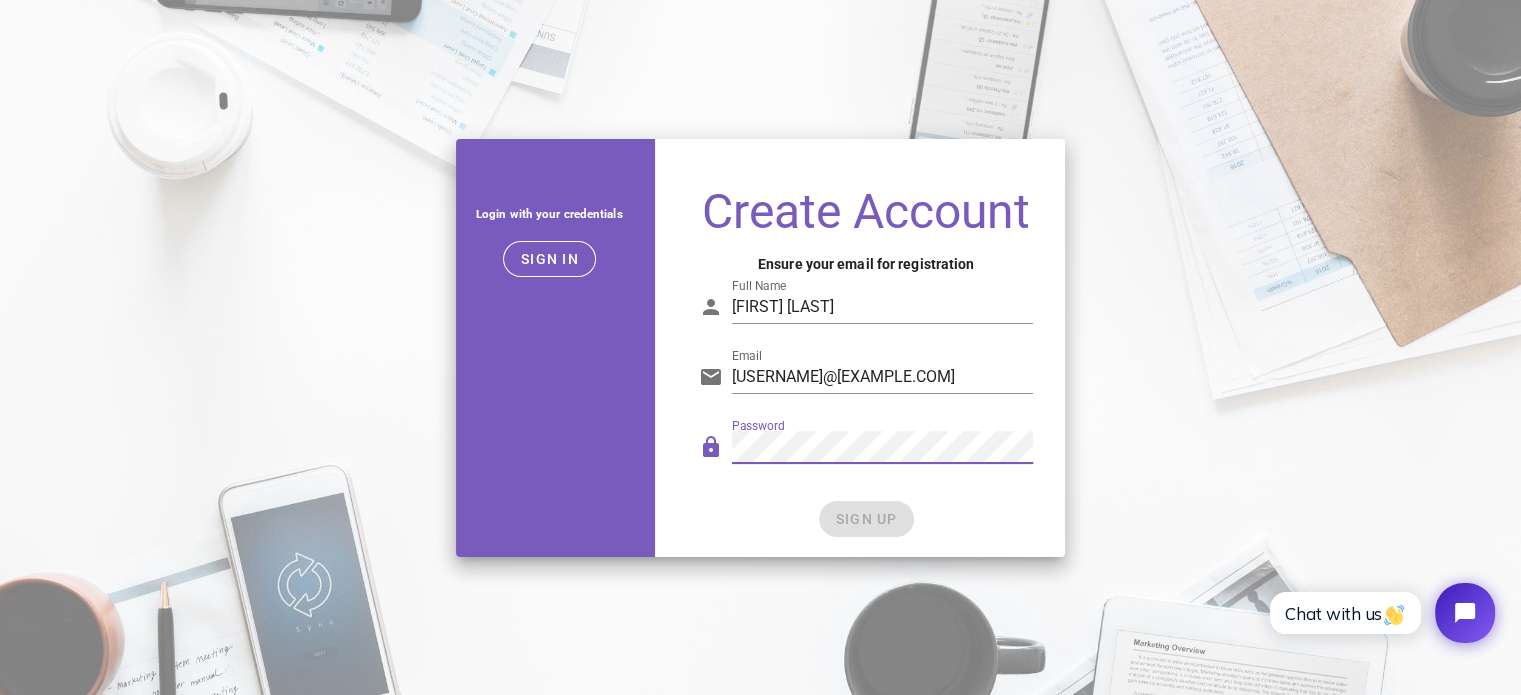 click on "Login with your credentials   Sign in   Create Account   Ensure your email for registration   Full Name Bui van tao   Email buitaoxd@gmail.com   Password   SIGN UP" at bounding box center [761, 348] 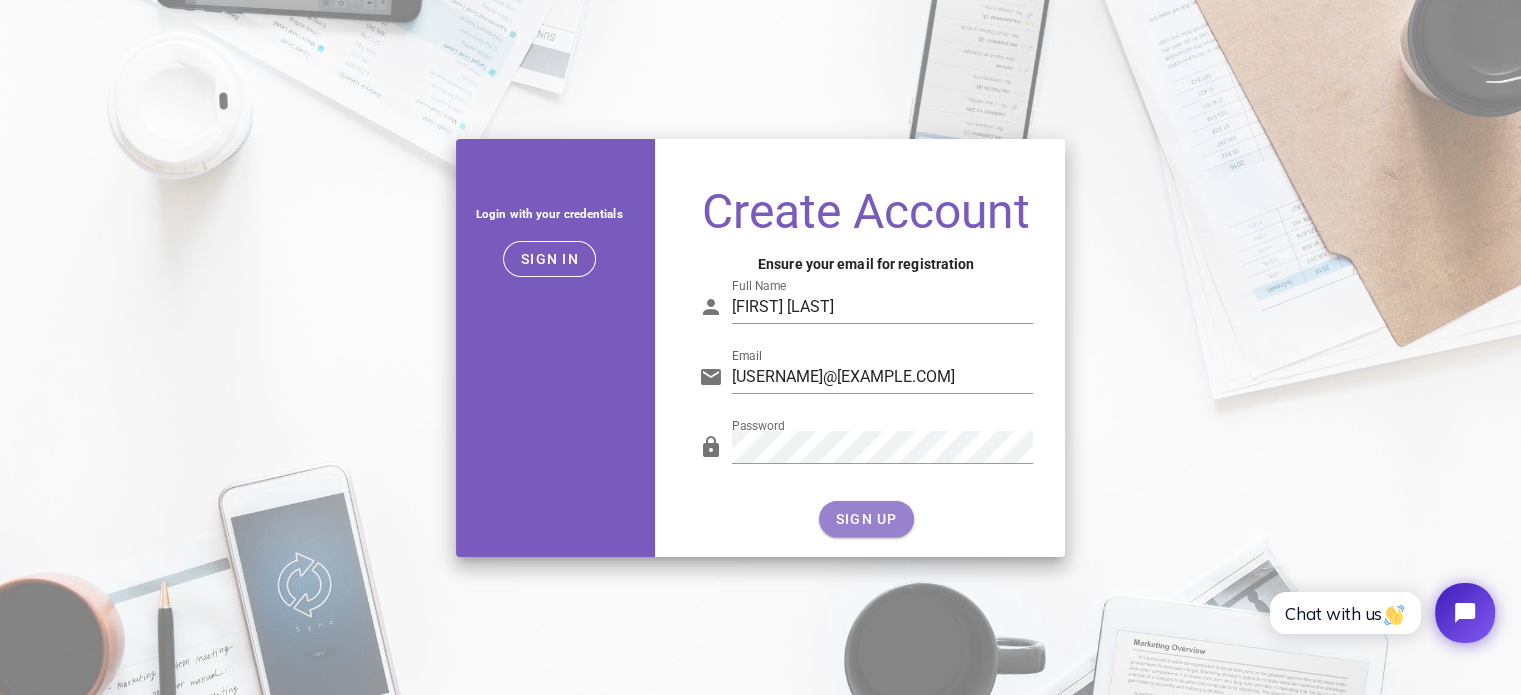 click on "SIGN UP" at bounding box center [866, 519] 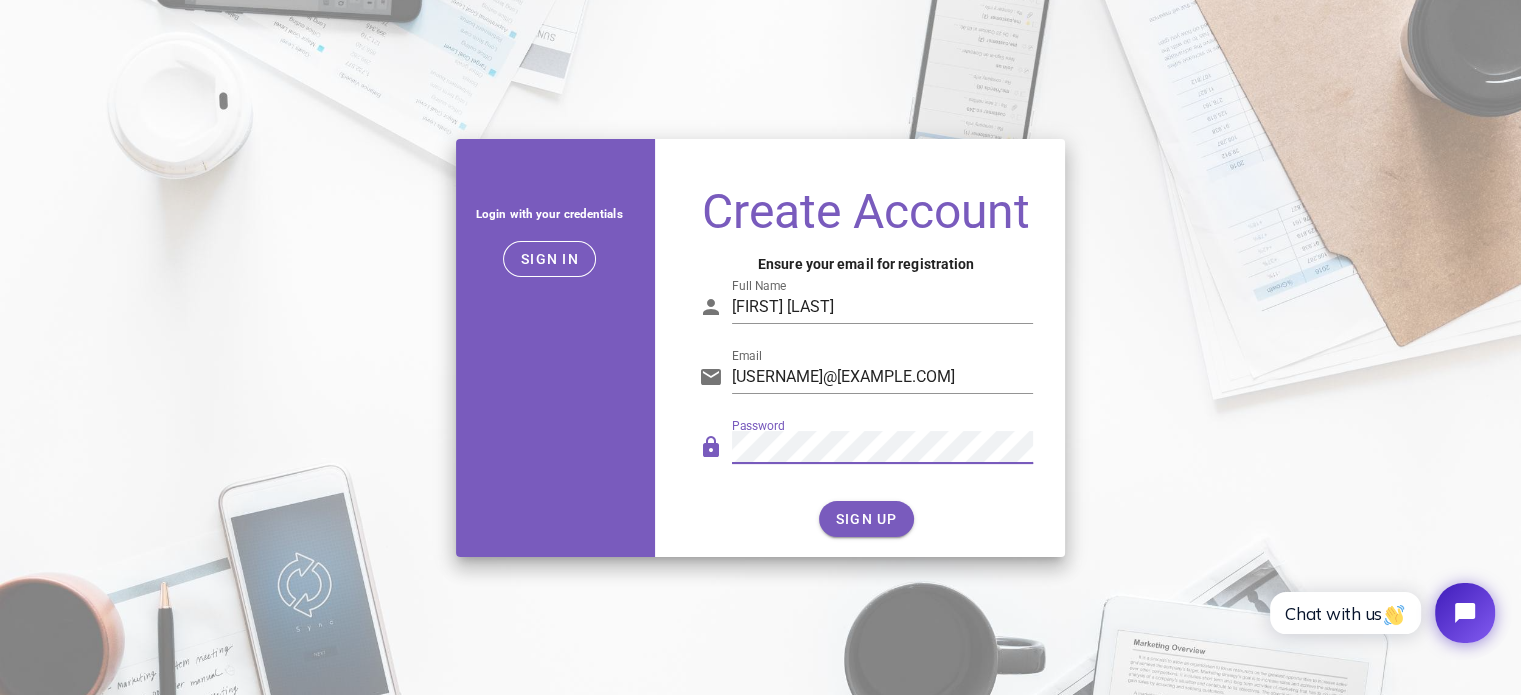 click on "Login with your credentials   Sign in   Create Account   Ensure your email for registration   Full Name Bui van tao   Email buitaoxd@gmail.com   Password   SIGN UP" at bounding box center (761, 348) 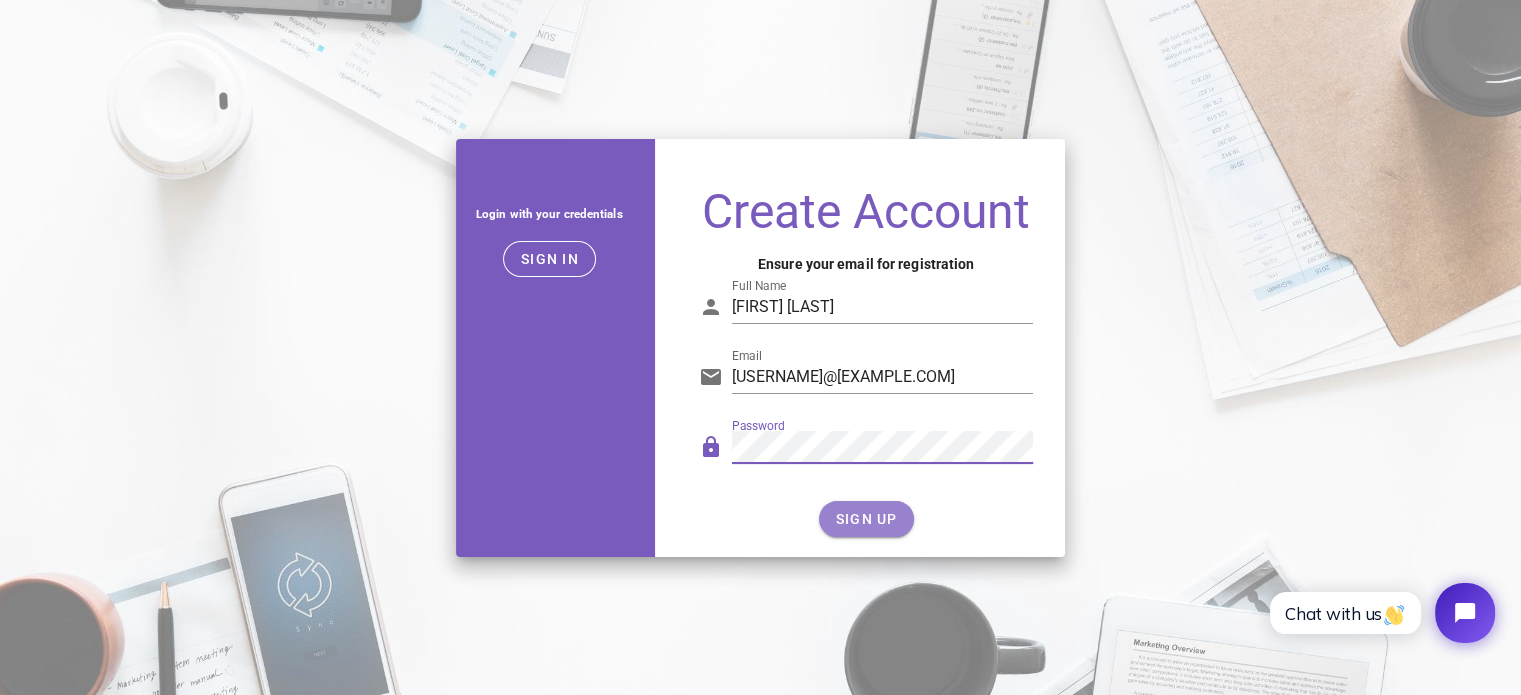 click on "SIGN UP" at bounding box center (866, 519) 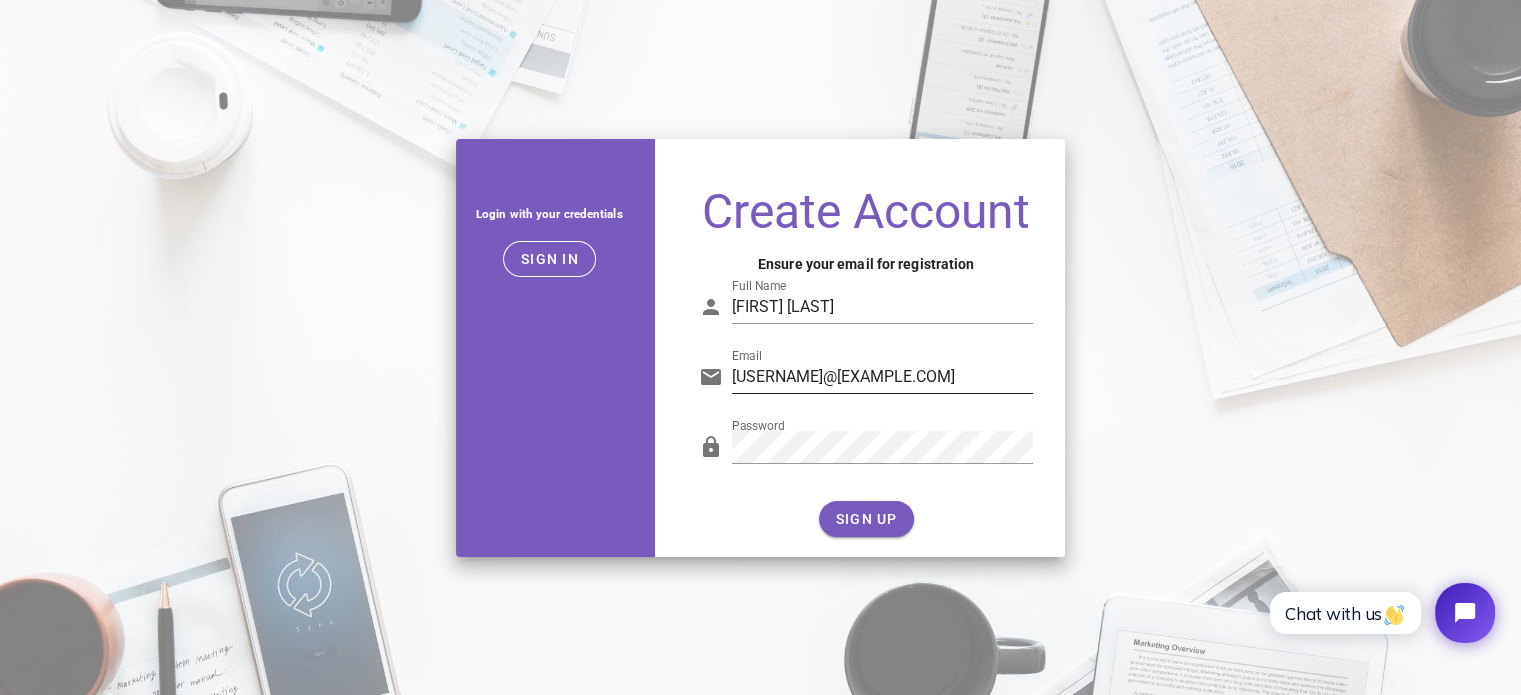 click on "[USERNAME]@[DOMAIN].com" at bounding box center [883, 377] 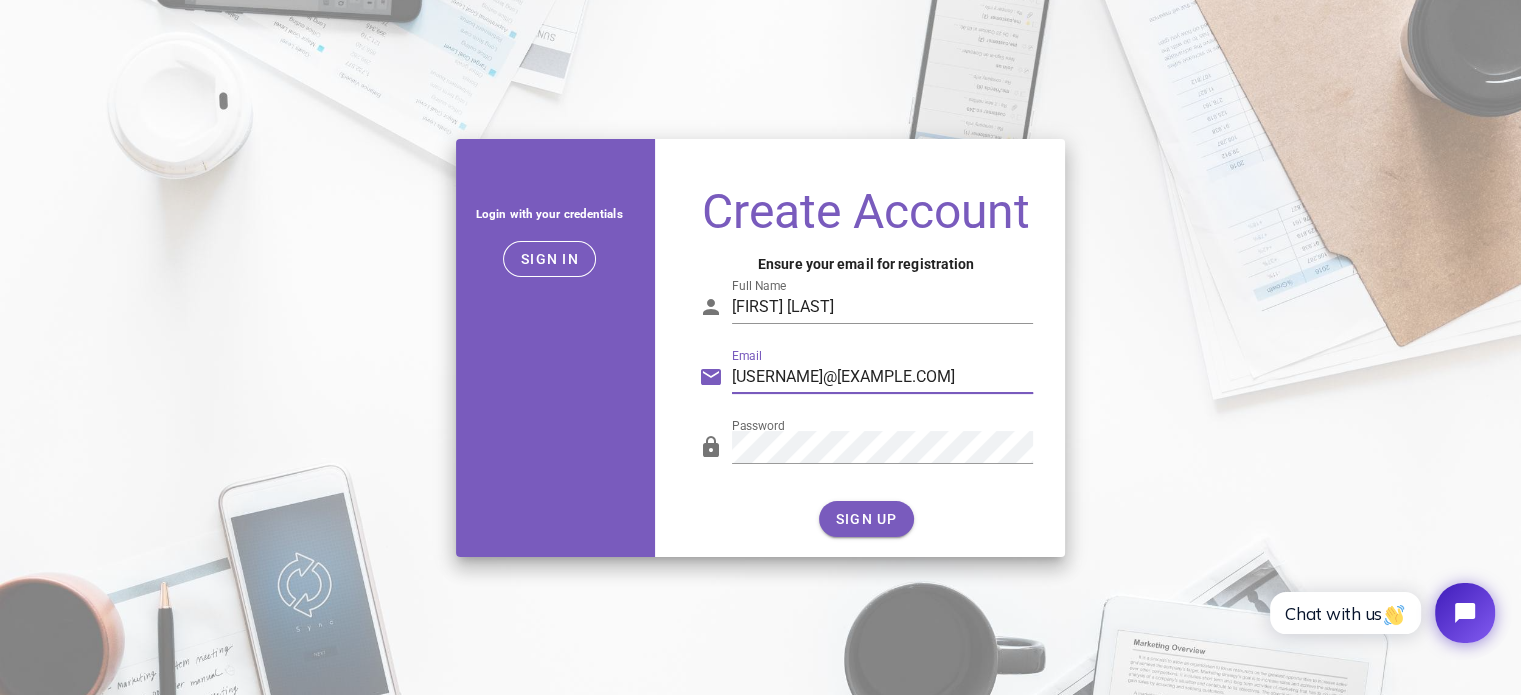 drag, startPoint x: 1216, startPoint y: 319, endPoint x: 1040, endPoint y: 255, distance: 187.27519 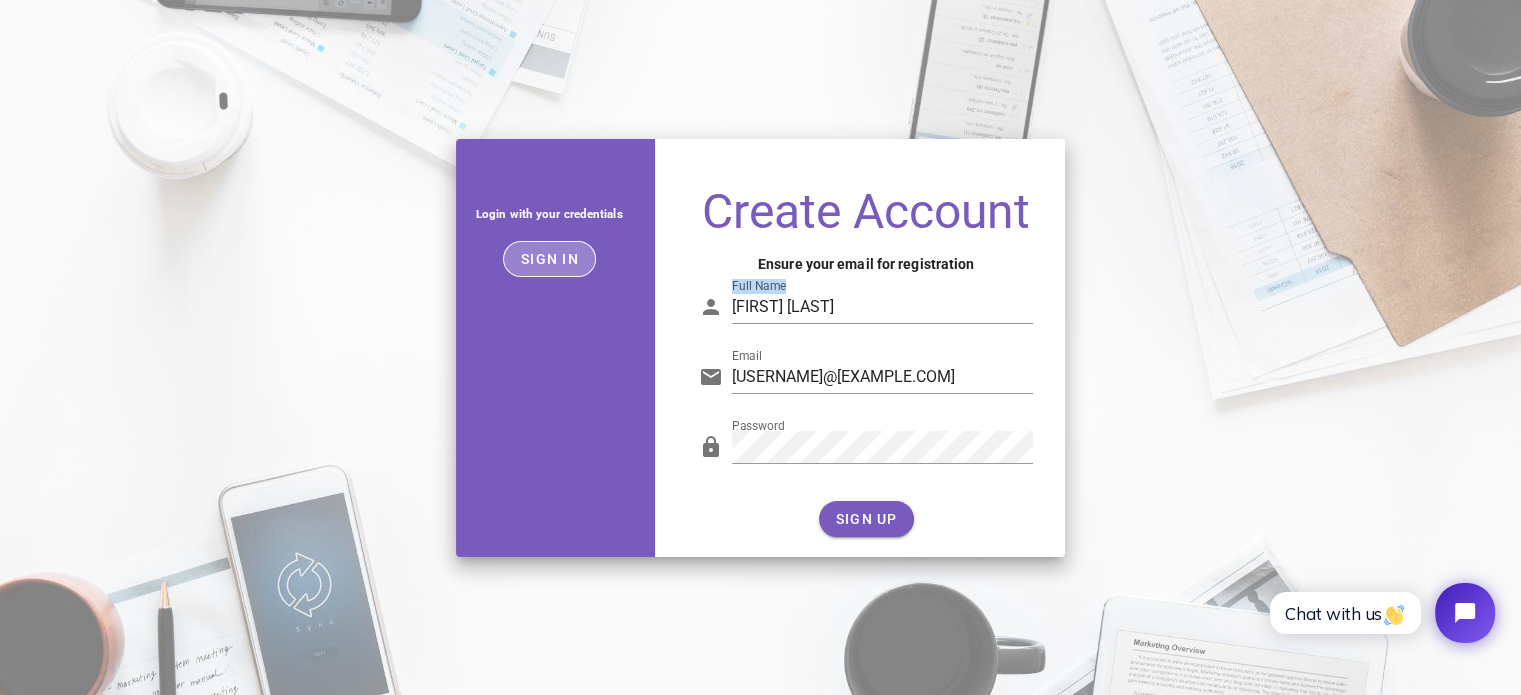 click on "Sign in" at bounding box center [549, 259] 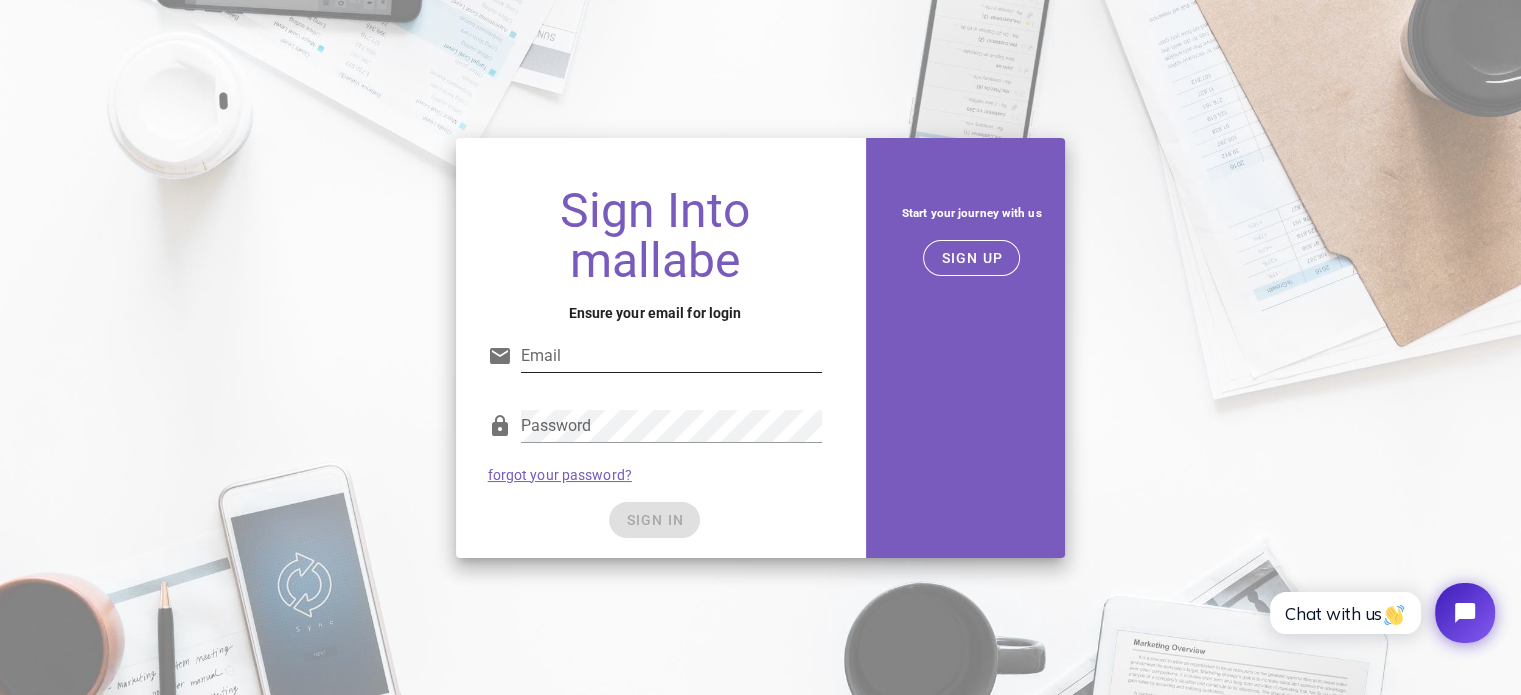 type on "[USERNAME]@[DOMAIN].com" 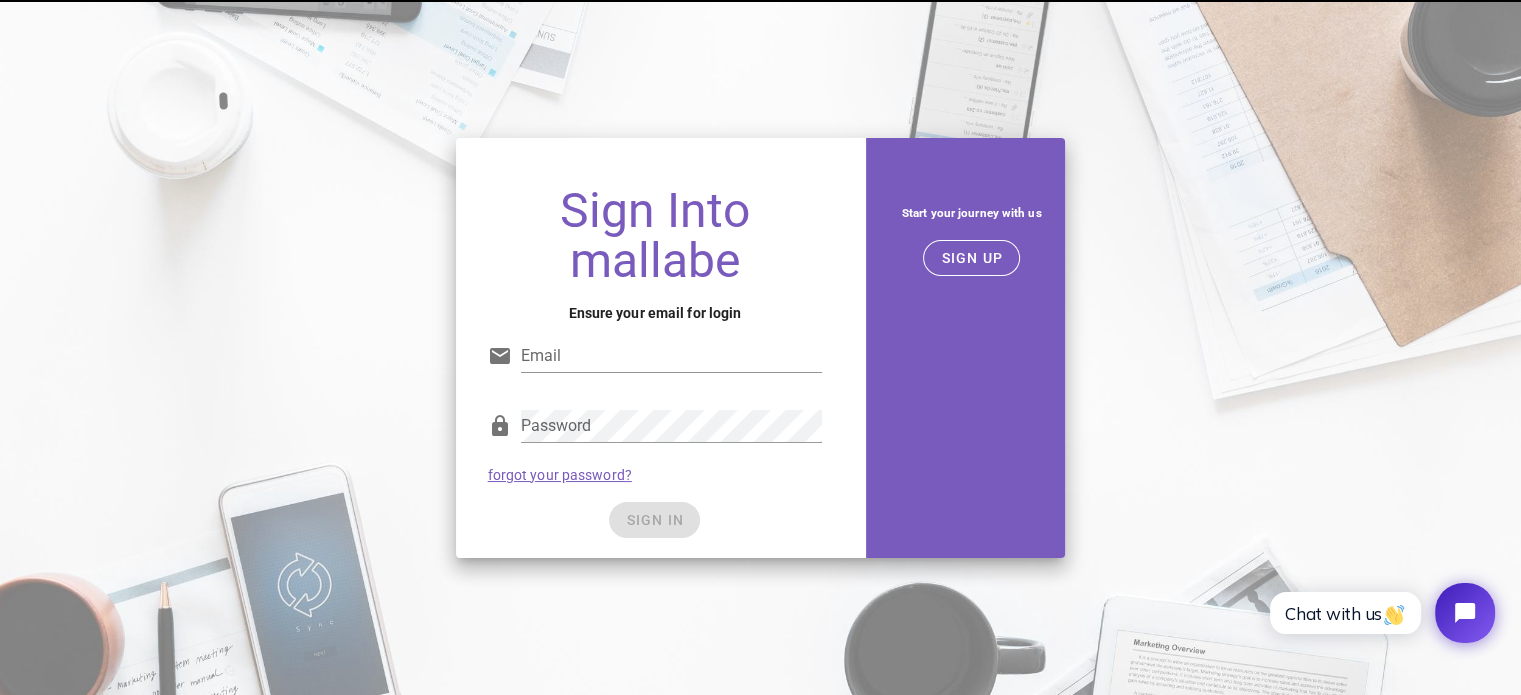 type on "buitaoxd@gmail.com" 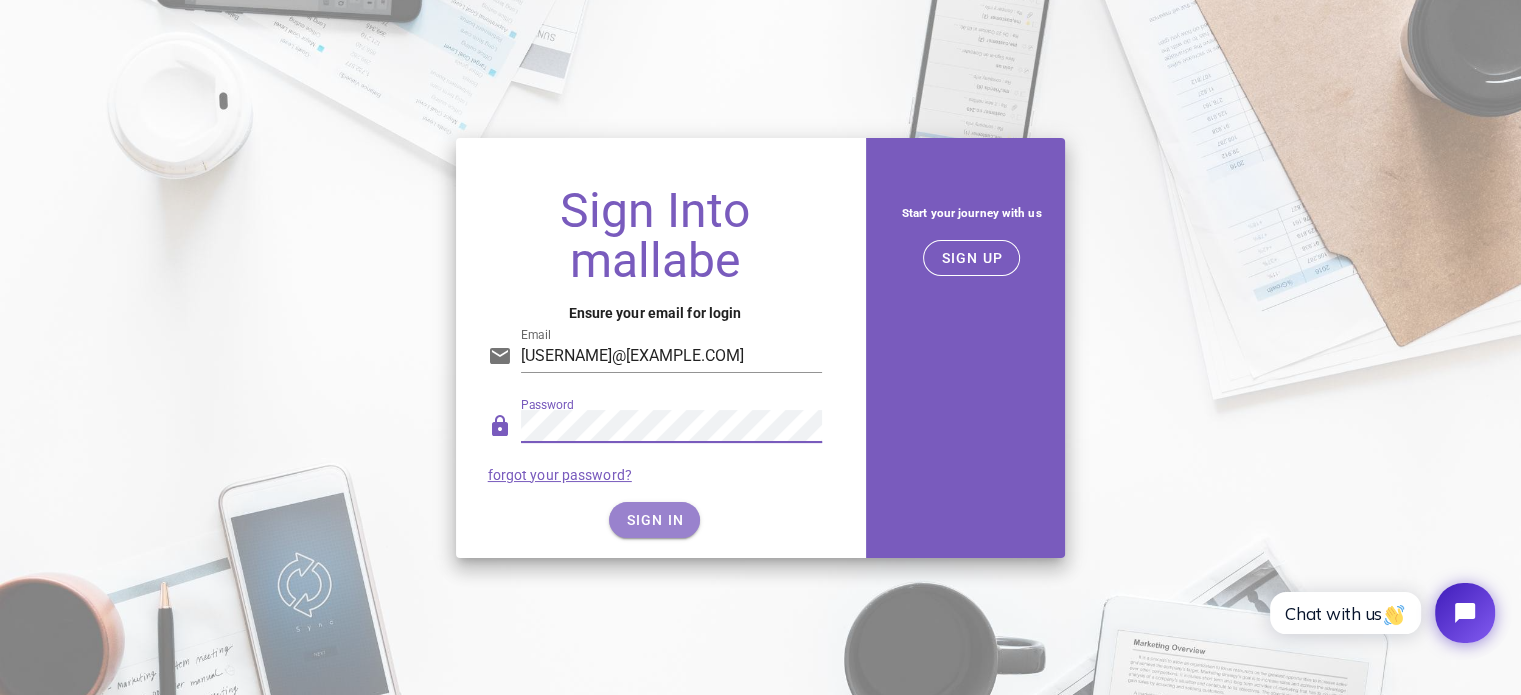 click on "SIGN IN" at bounding box center (654, 520) 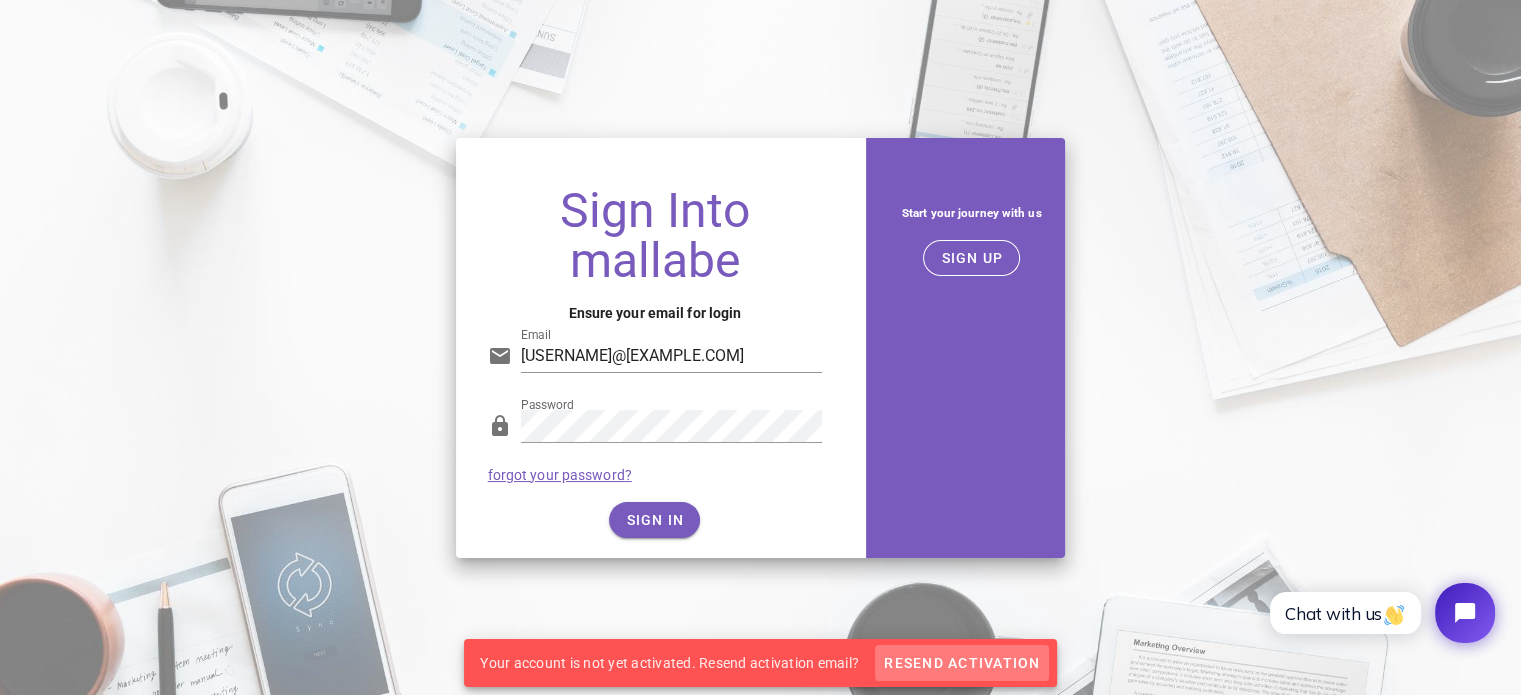 click on "Resend Activation" at bounding box center [961, 663] 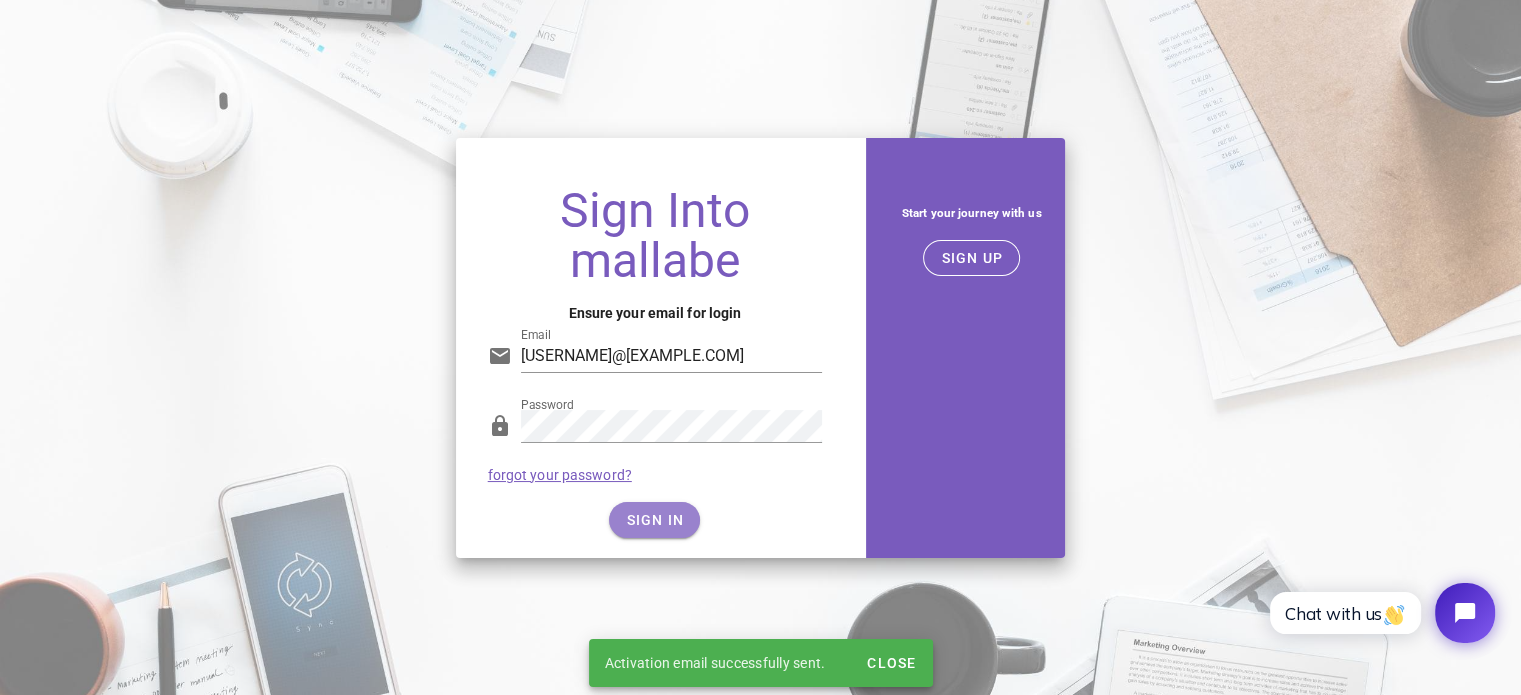 click on "SIGN IN" at bounding box center (654, 520) 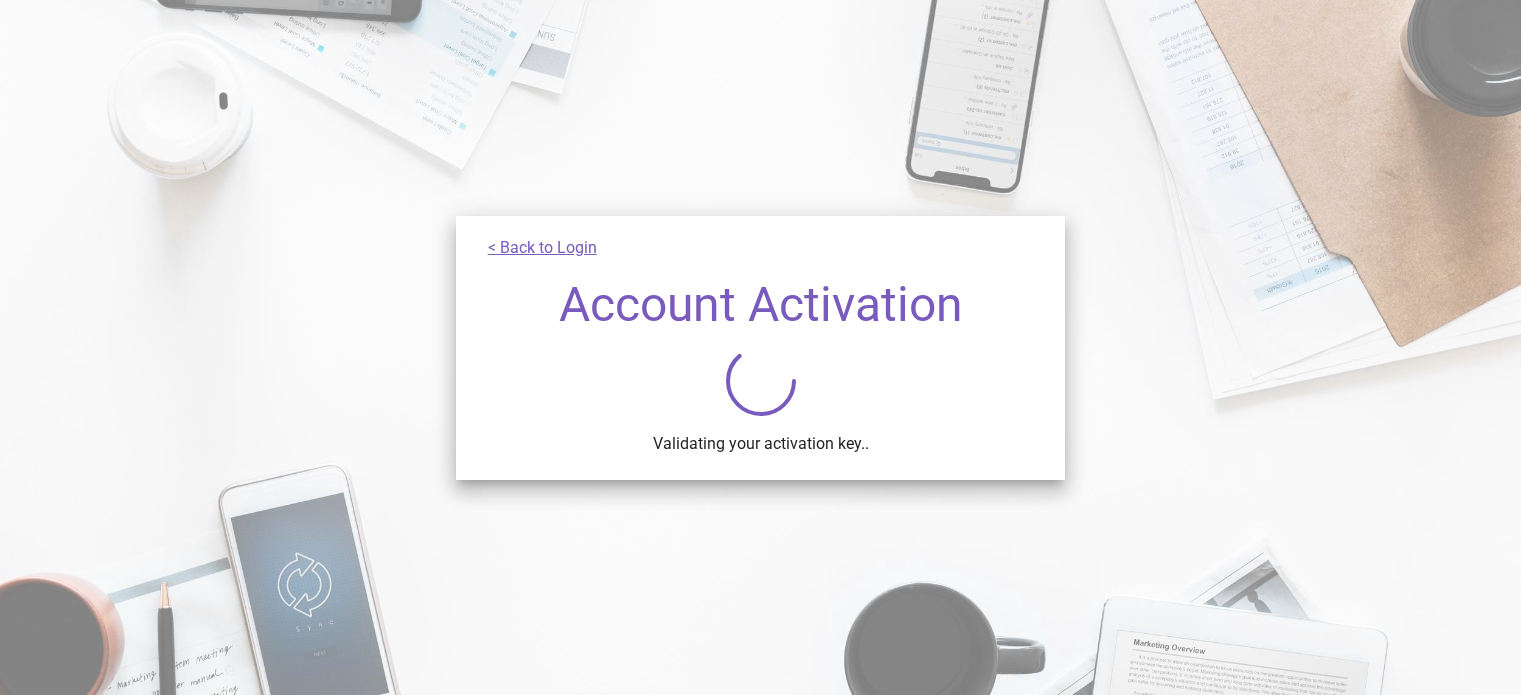 scroll, scrollTop: 0, scrollLeft: 0, axis: both 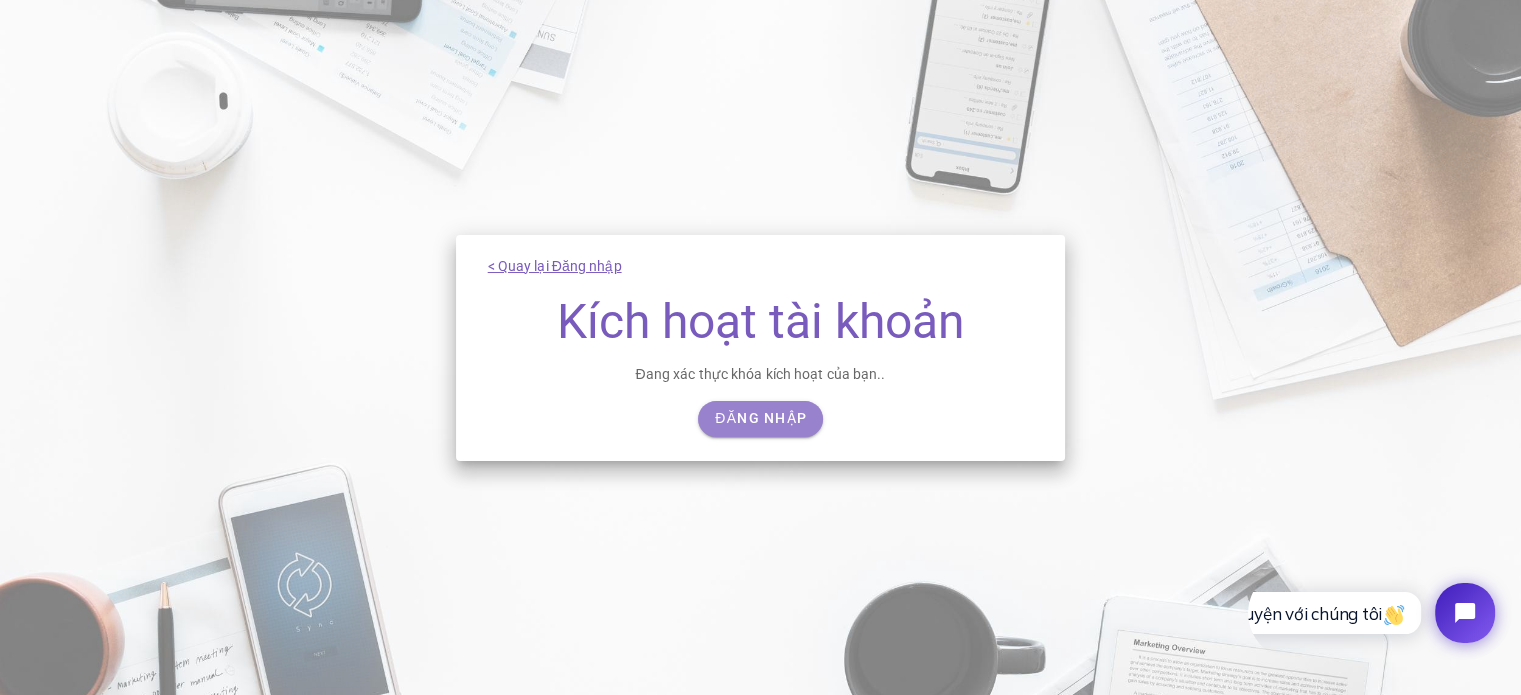 click on "Đăng nhập" at bounding box center (761, 418) 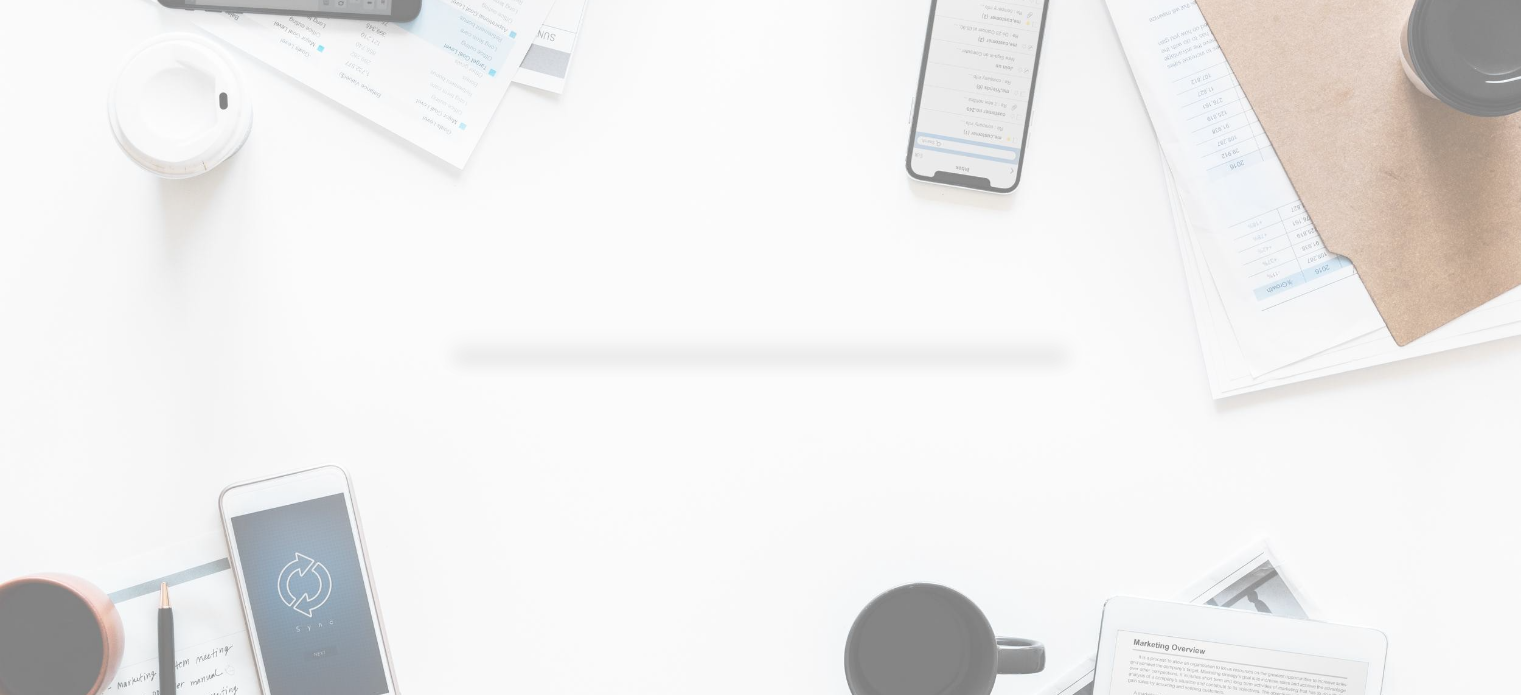 scroll, scrollTop: 0, scrollLeft: 0, axis: both 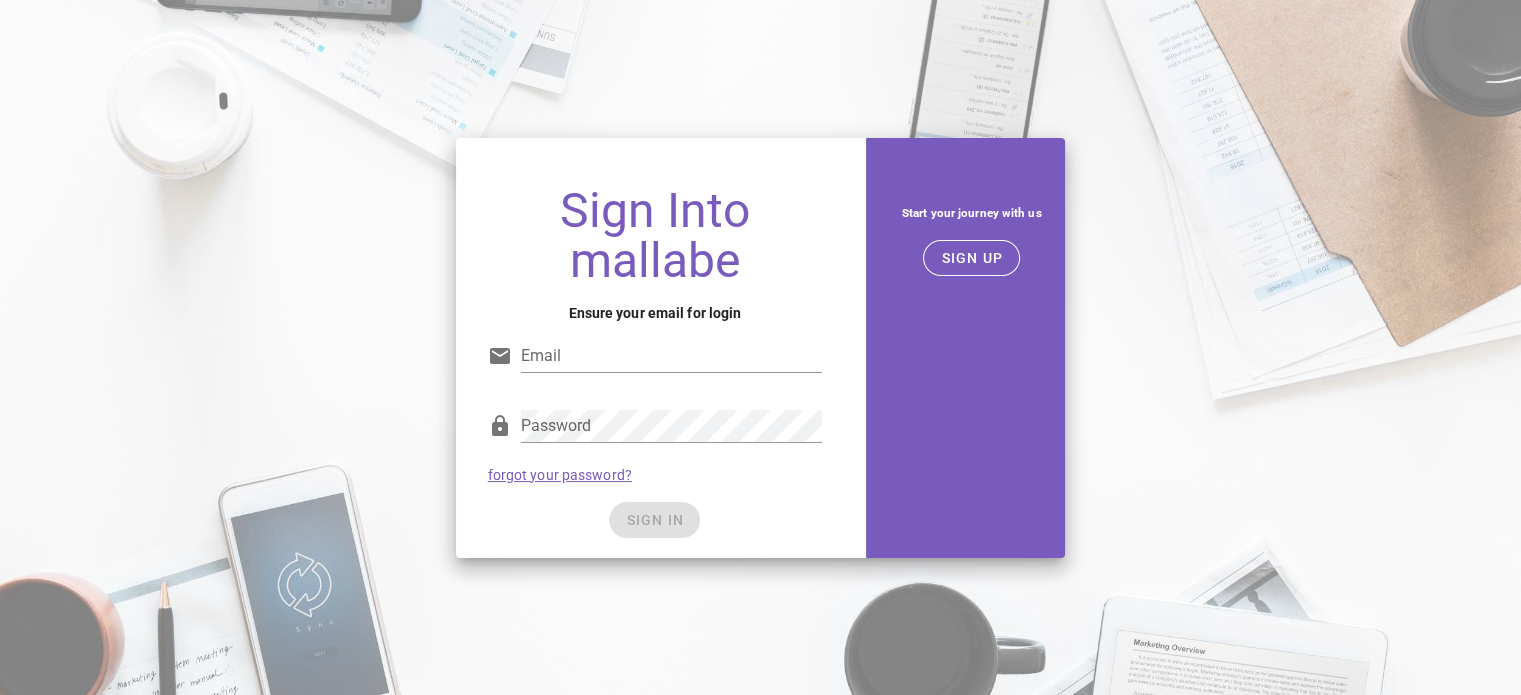 type on "[USERNAME]@[DOMAIN].com" 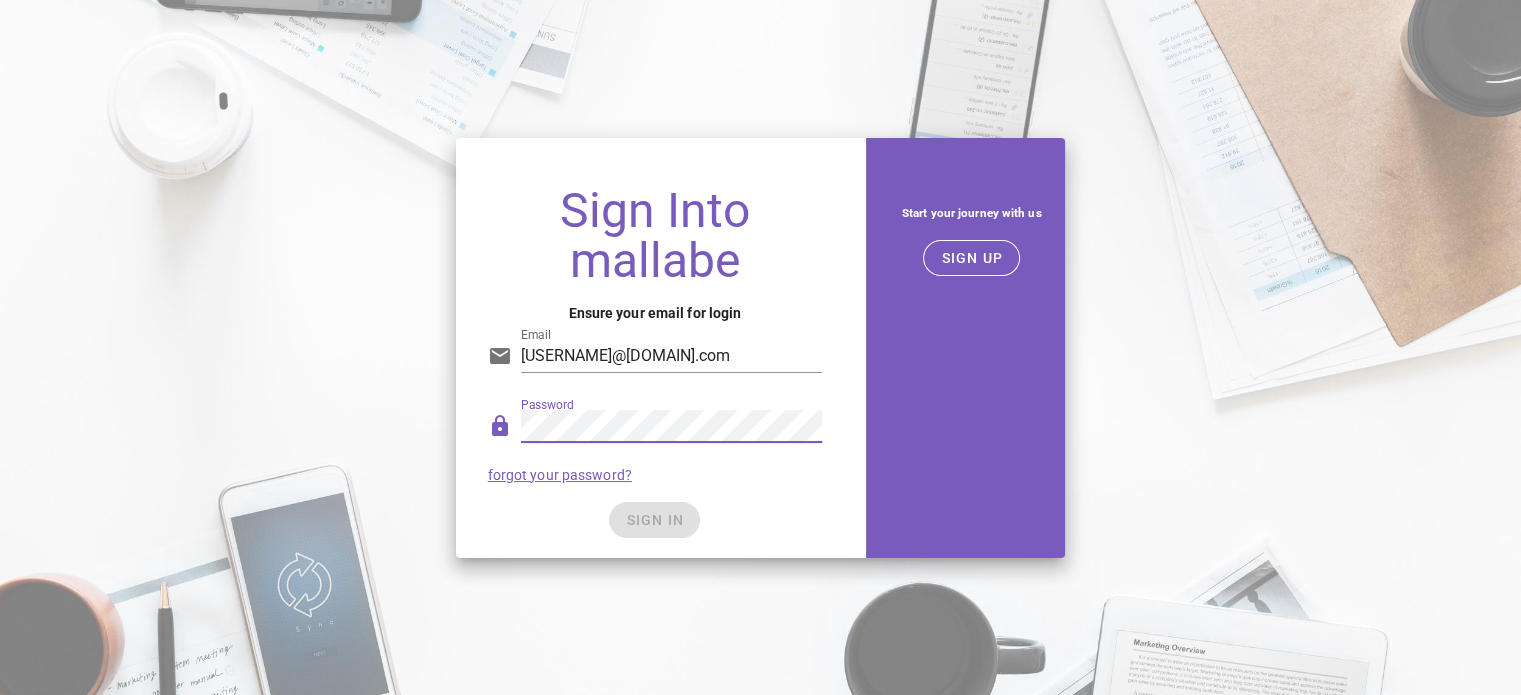 scroll, scrollTop: 0, scrollLeft: 0, axis: both 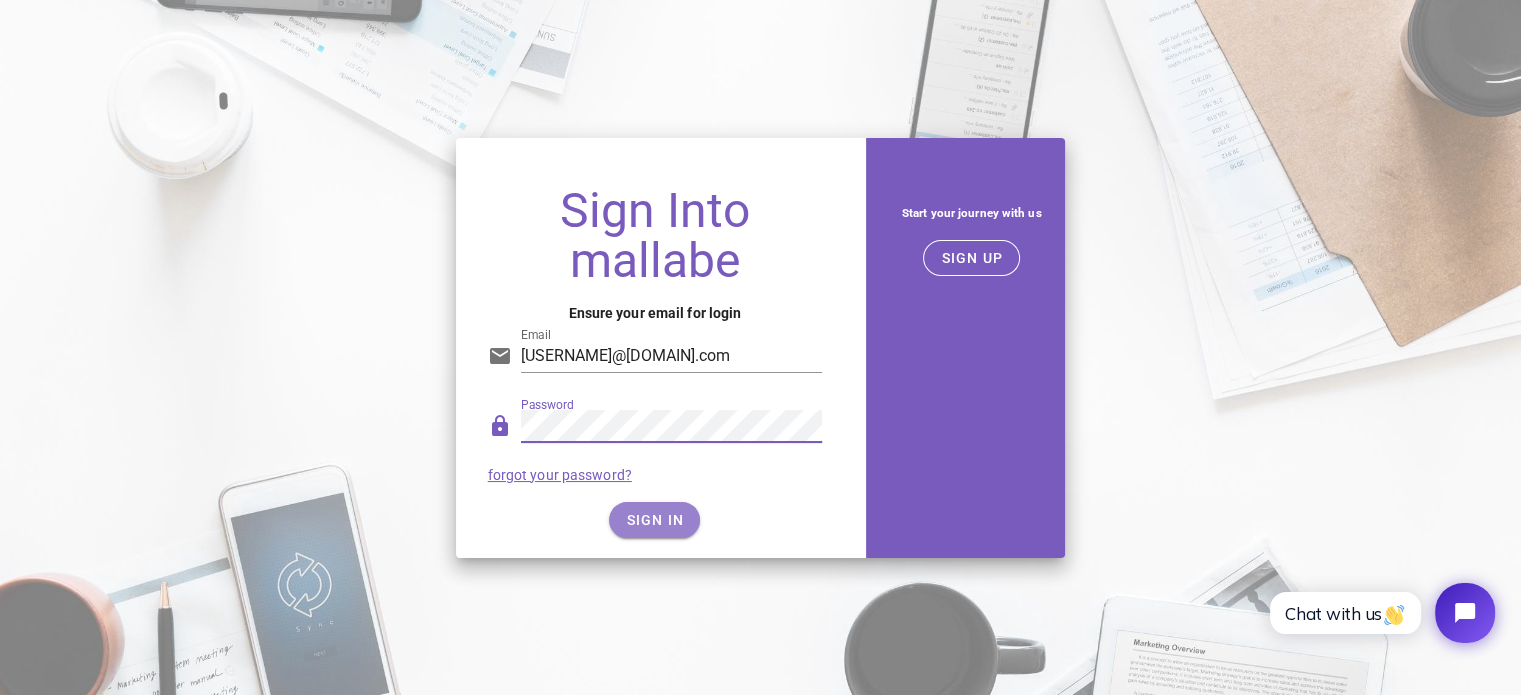 click on "SIGN IN" at bounding box center (654, 520) 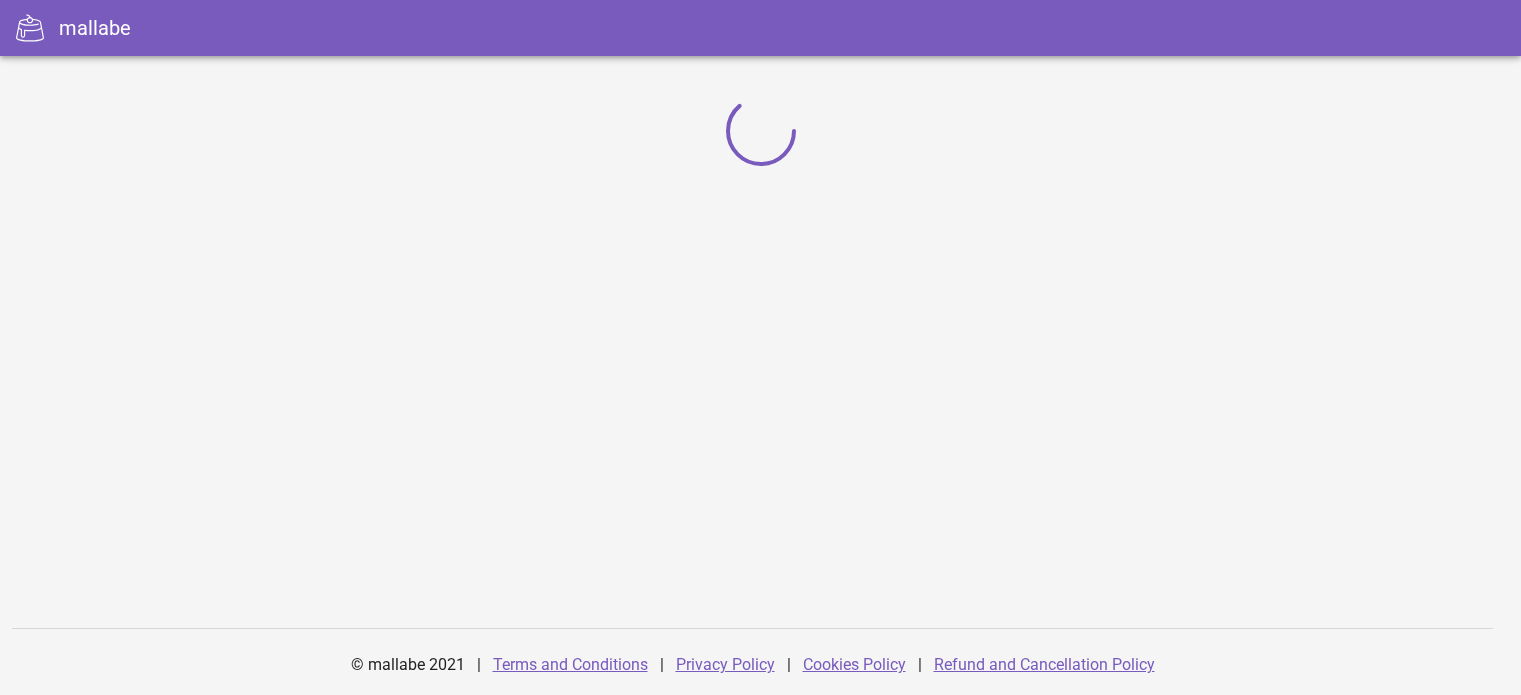 scroll, scrollTop: 0, scrollLeft: 0, axis: both 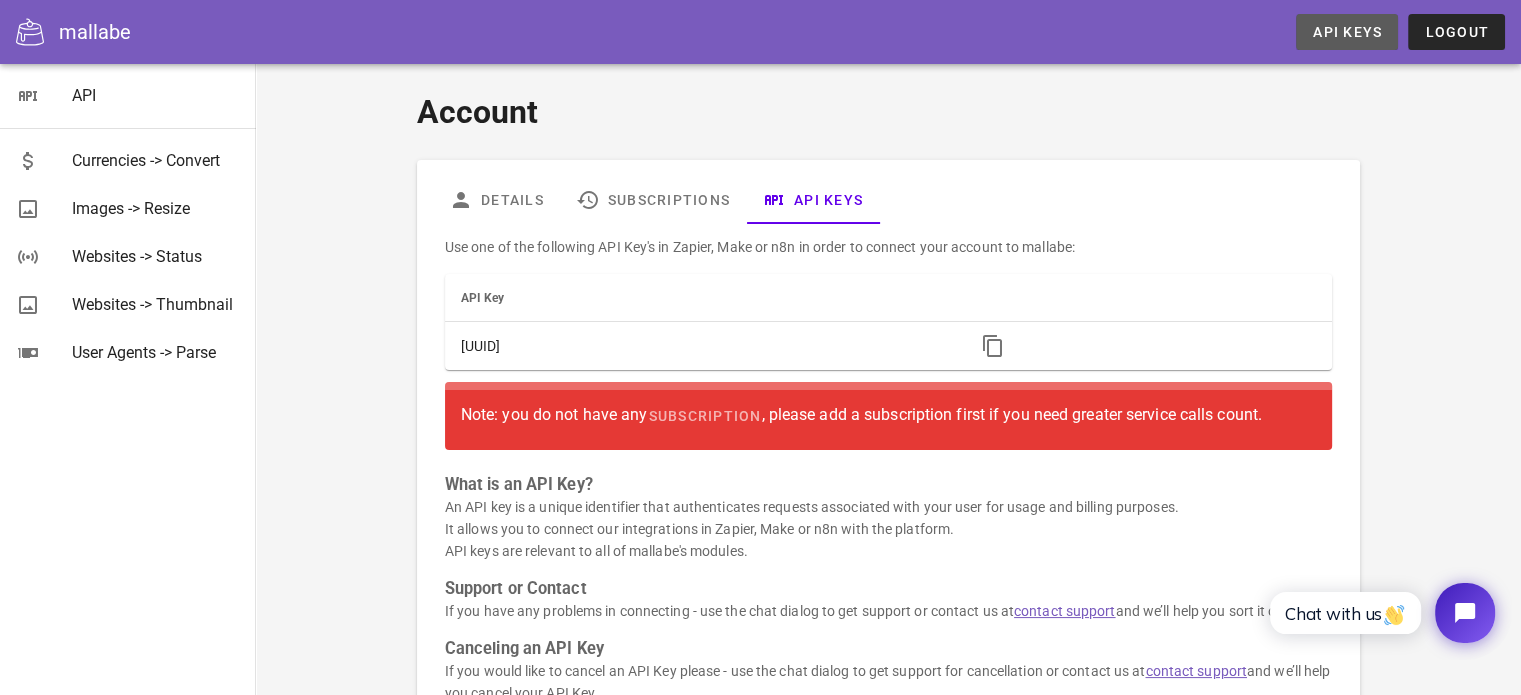 click on "API Keys" at bounding box center [1347, 32] 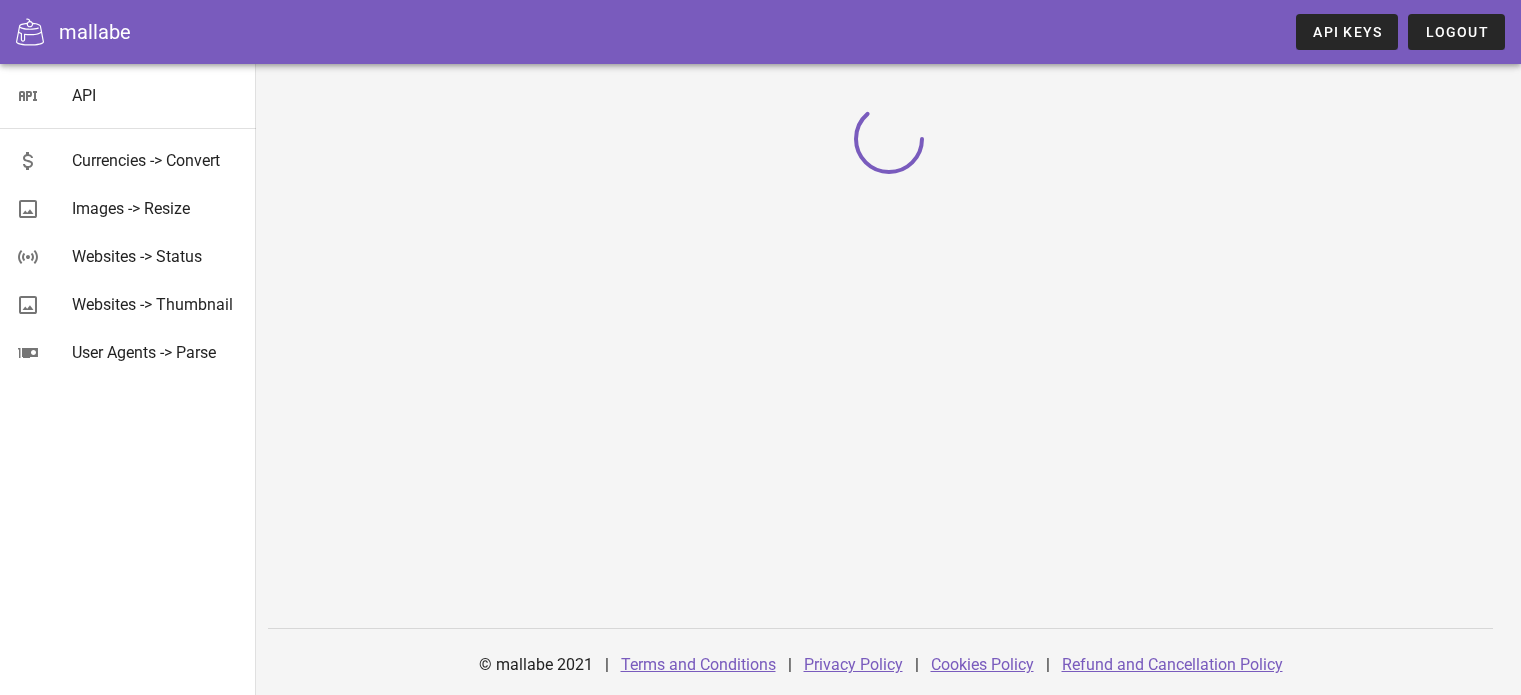 scroll, scrollTop: 0, scrollLeft: 0, axis: both 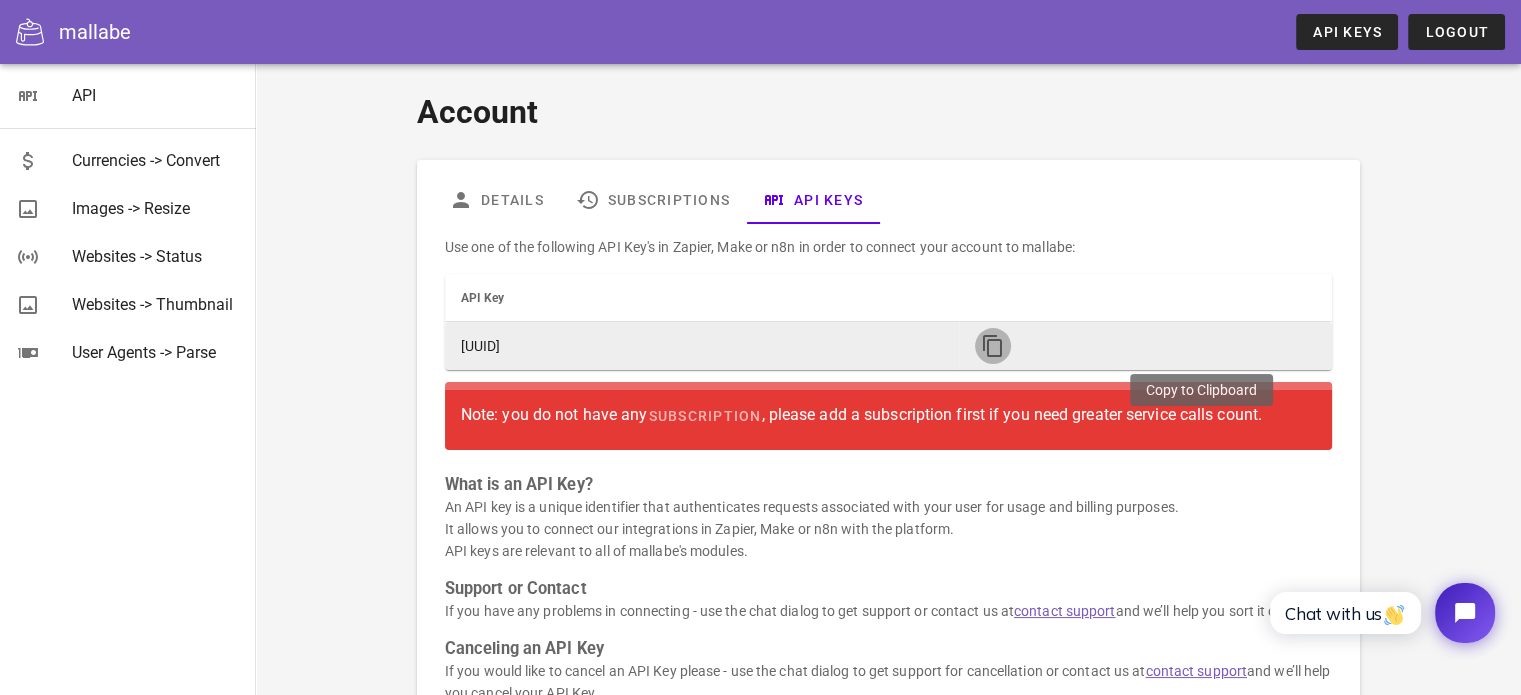 click at bounding box center (993, 346) 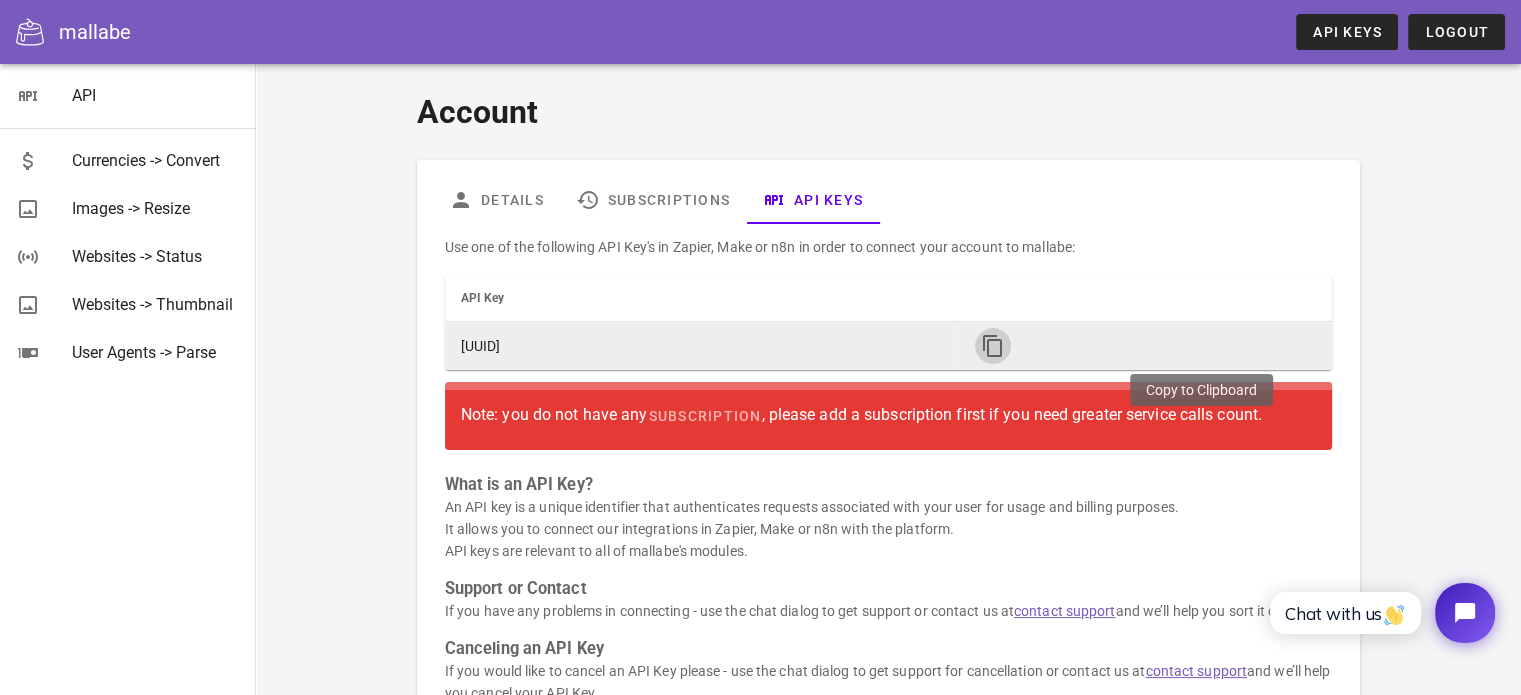 click at bounding box center [993, 346] 